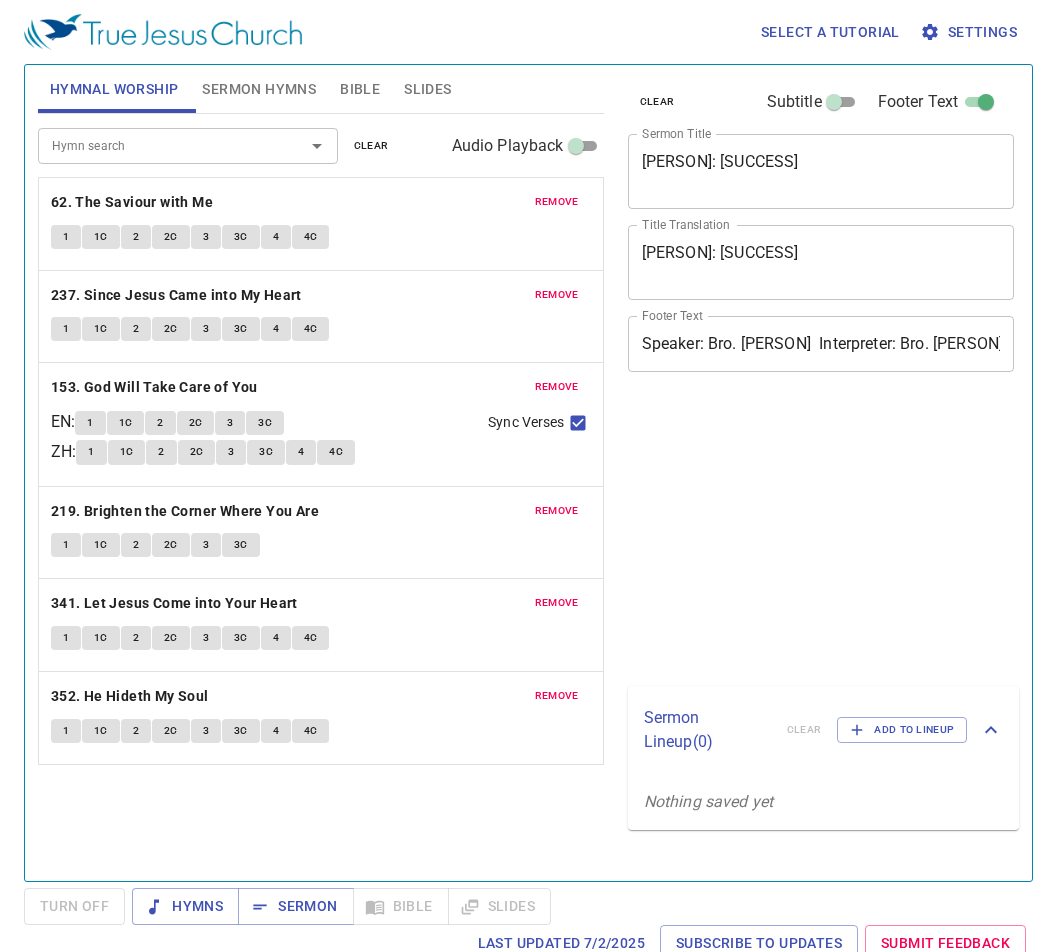 scroll, scrollTop: 0, scrollLeft: 0, axis: both 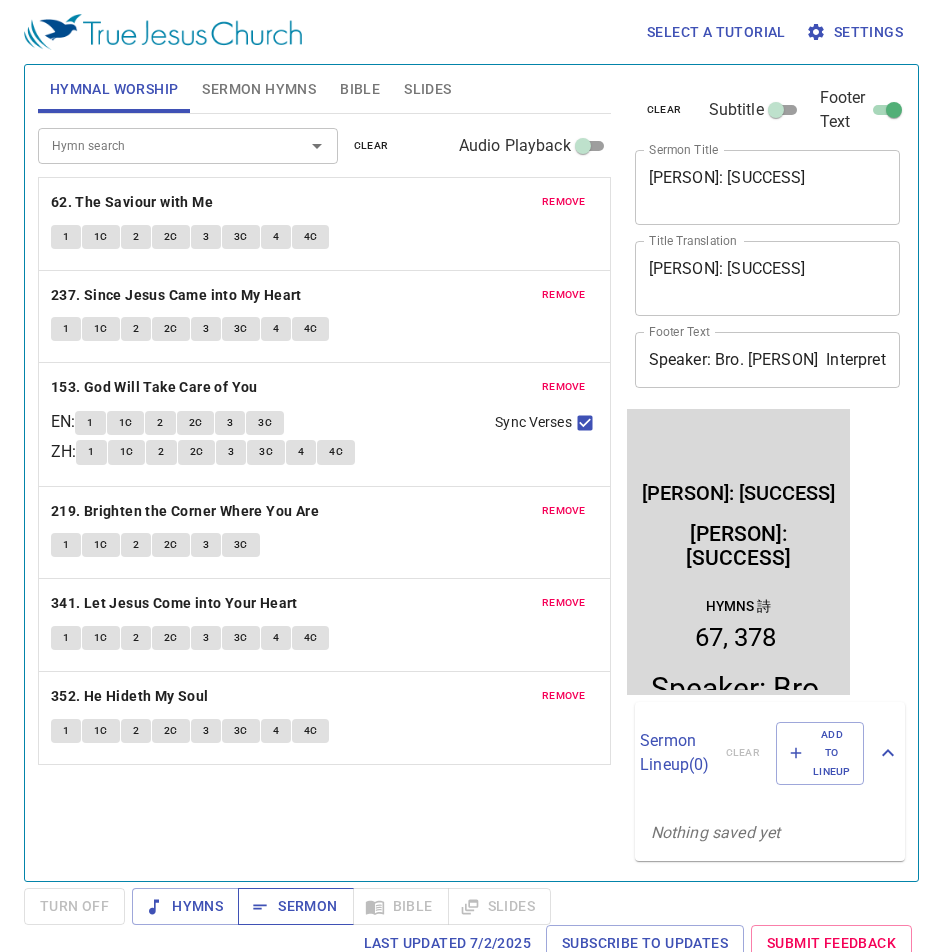 click on "Sermon" at bounding box center [295, 906] 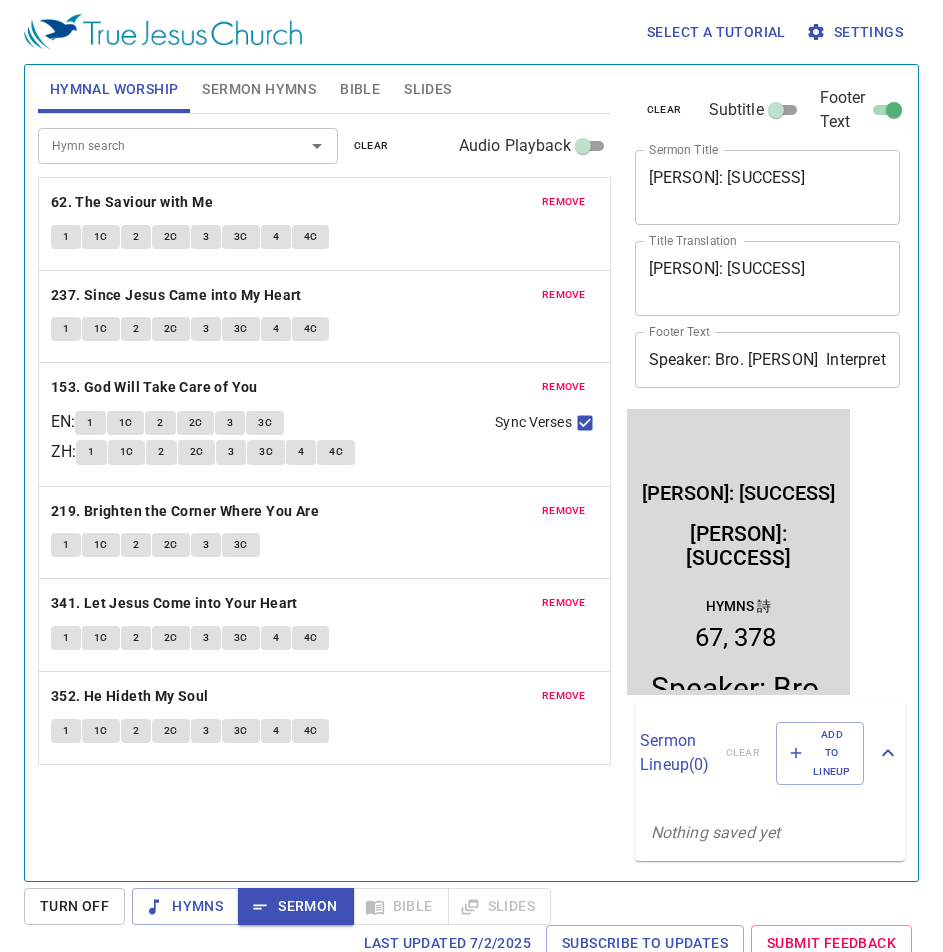 click on "Joseph: Success Without Compromise x Sermon Title" at bounding box center [768, 187] 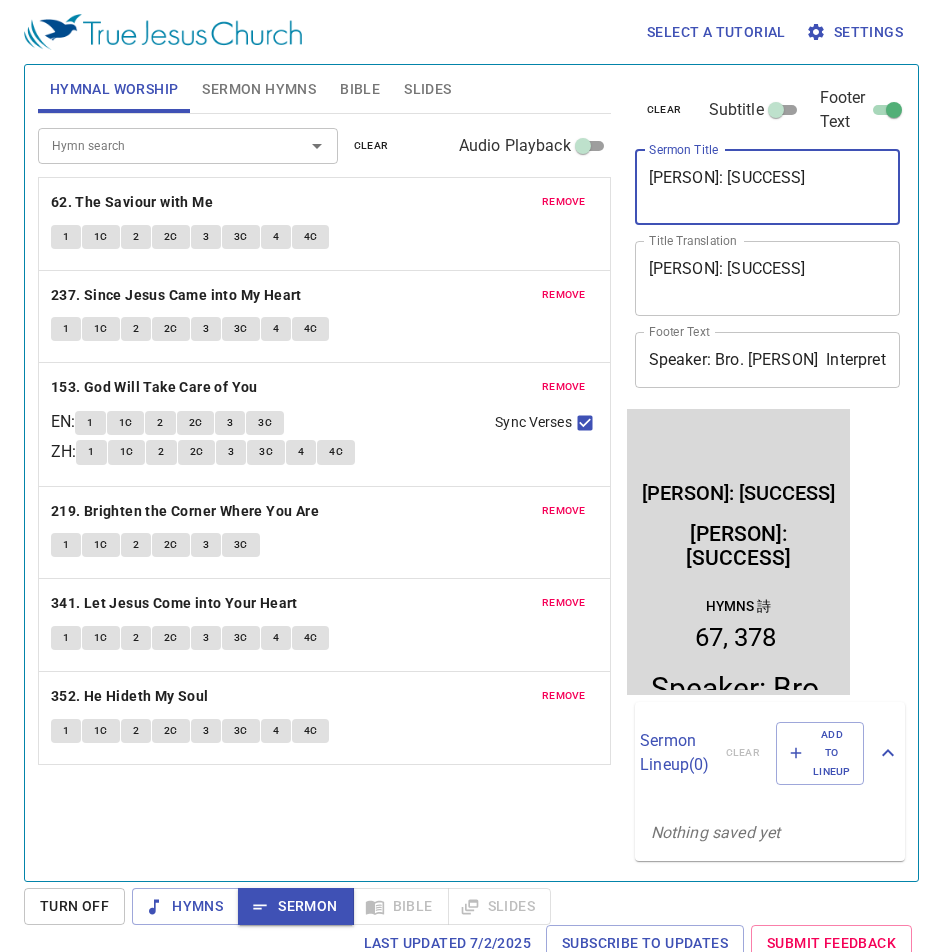 click on "remove" at bounding box center (564, 202) 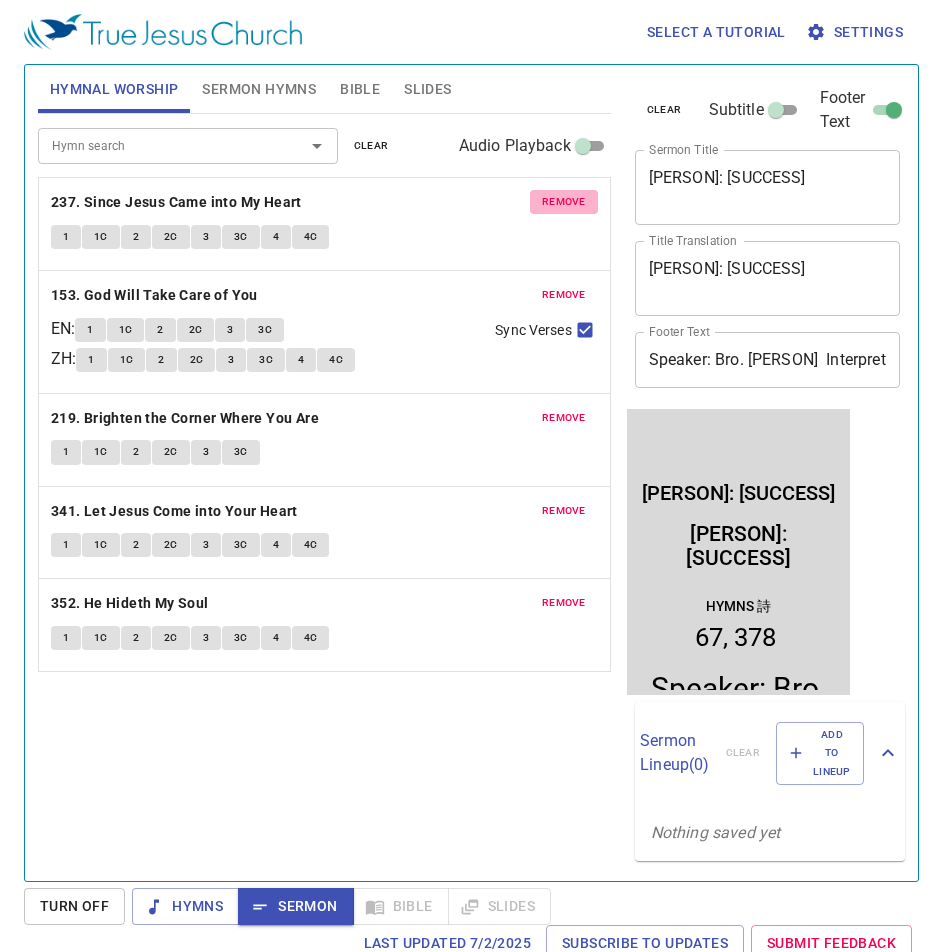 click on "remove" at bounding box center [564, 202] 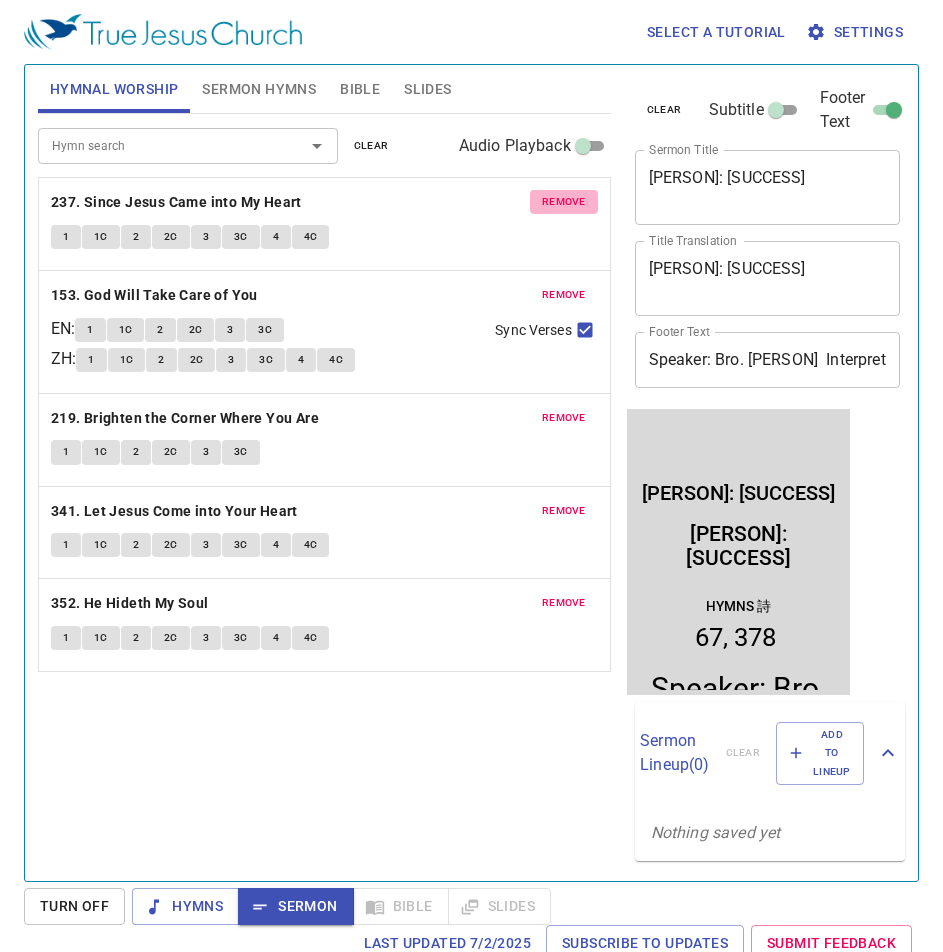 click on "remove" at bounding box center (564, 295) 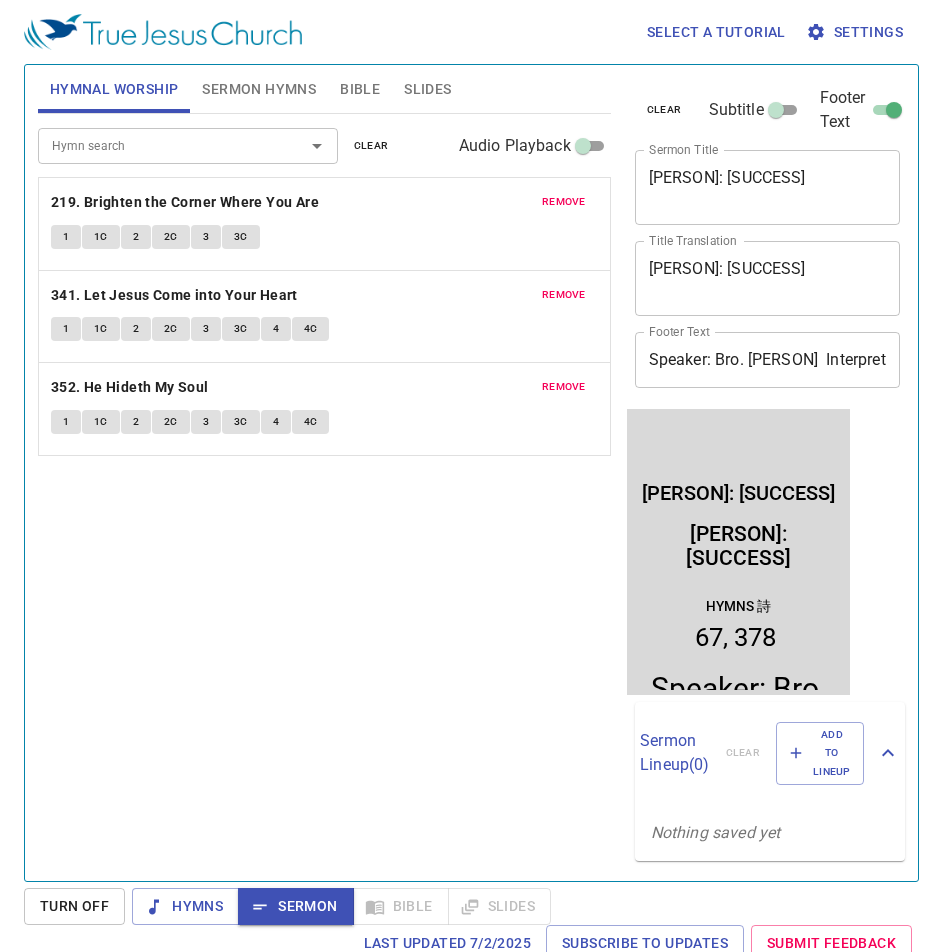 click on "remove" at bounding box center (564, 202) 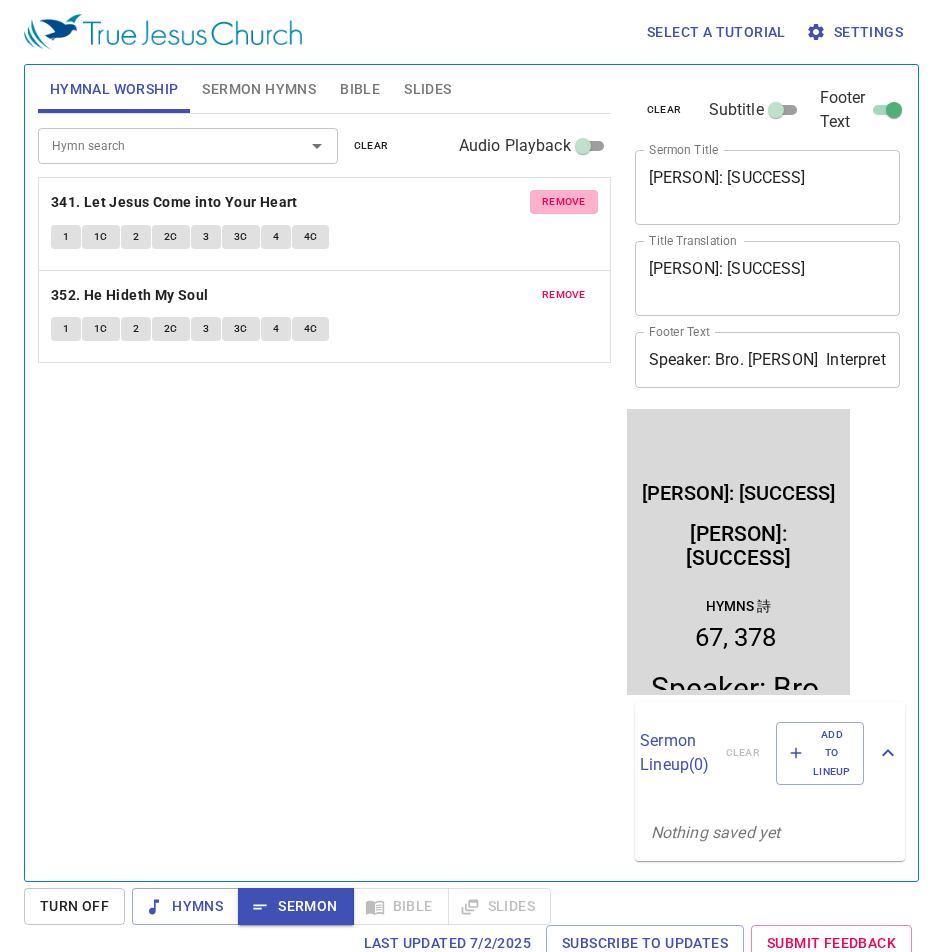 click on "remove" at bounding box center (564, 202) 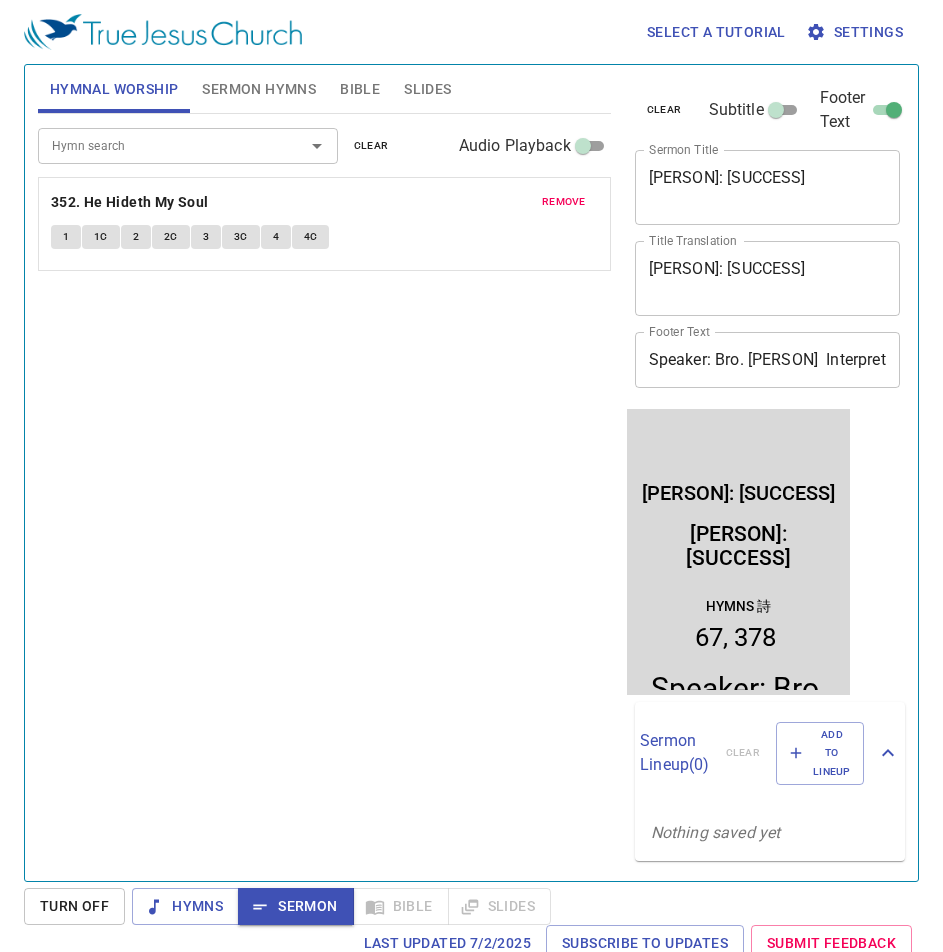 click on "remove" at bounding box center [564, 202] 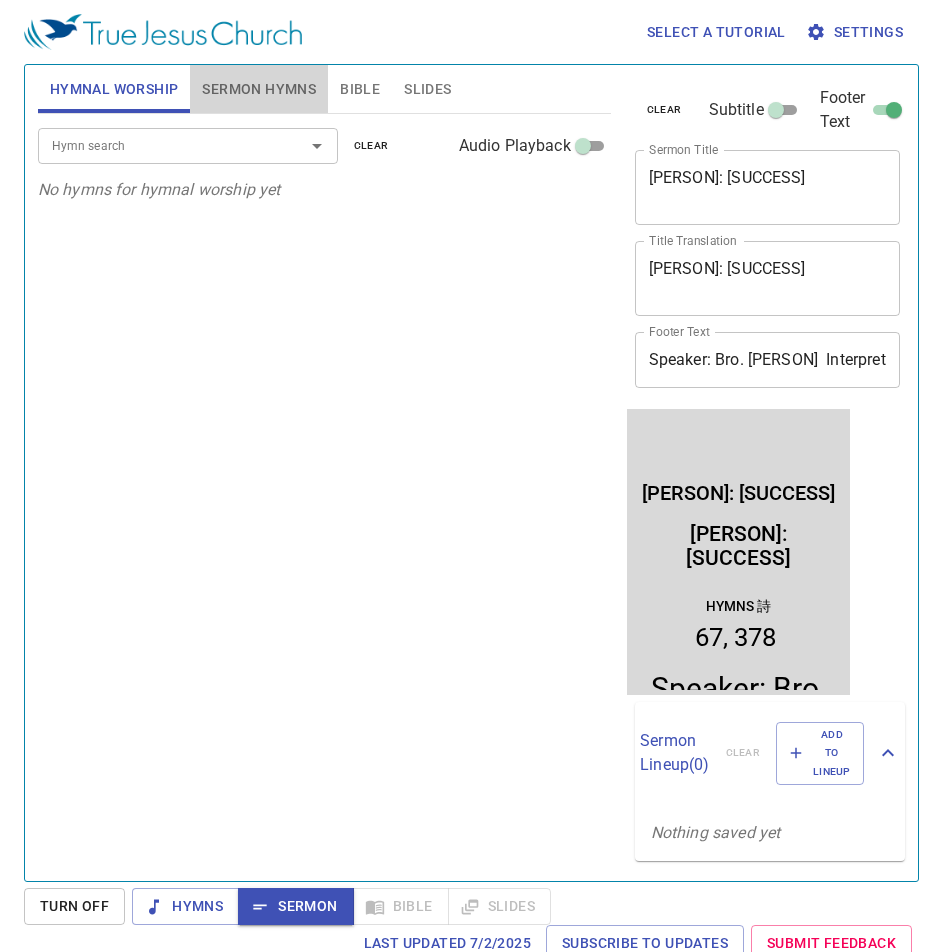click on "Sermon Hymns" at bounding box center [259, 89] 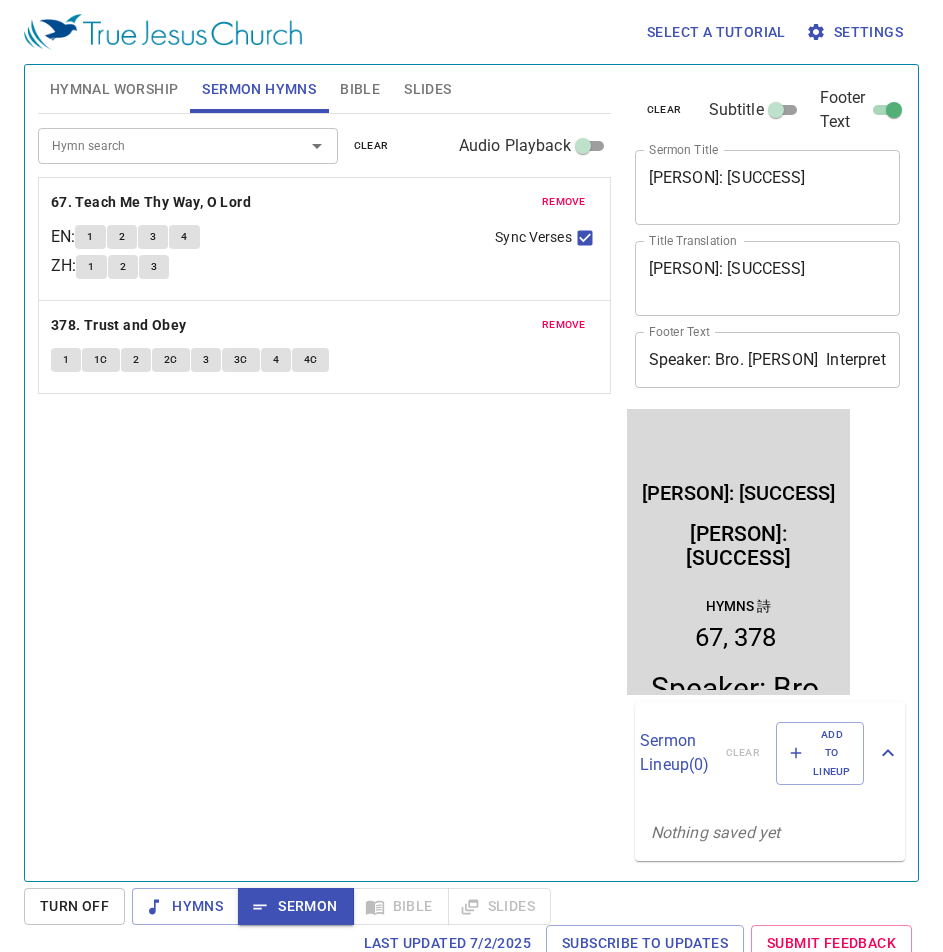 click on "Hymnal Worship" at bounding box center [114, 89] 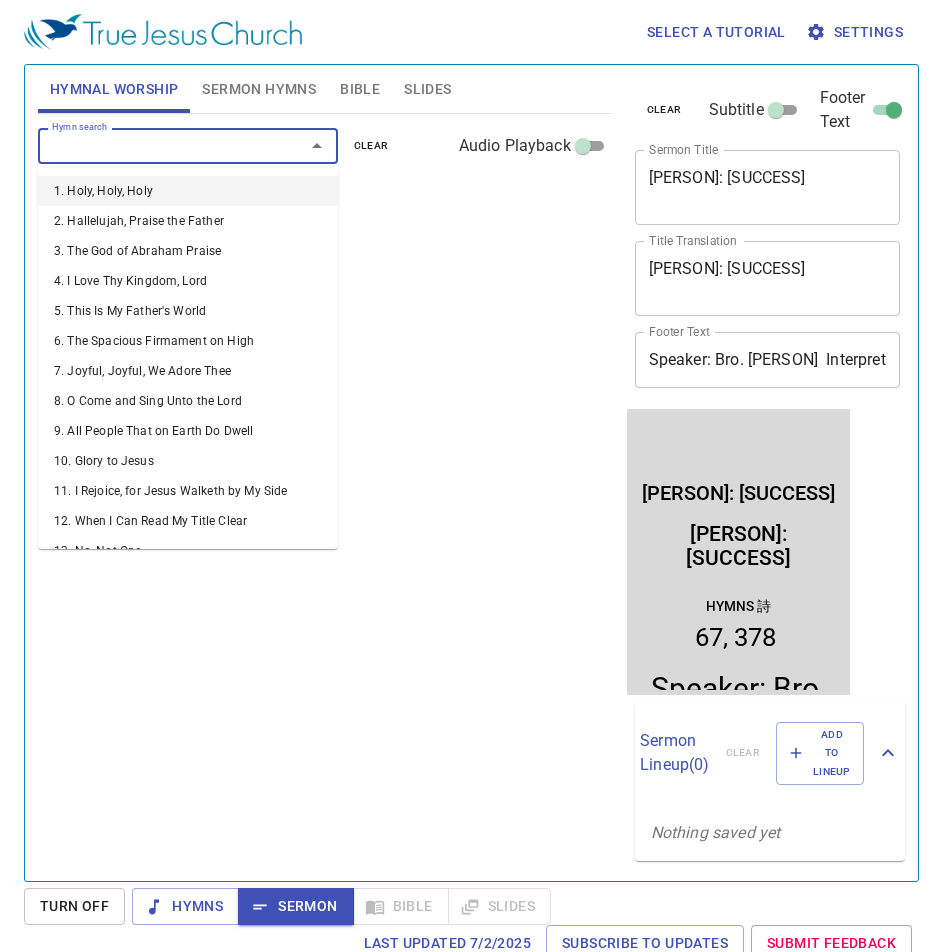 click on "Hymn search" at bounding box center [158, 145] 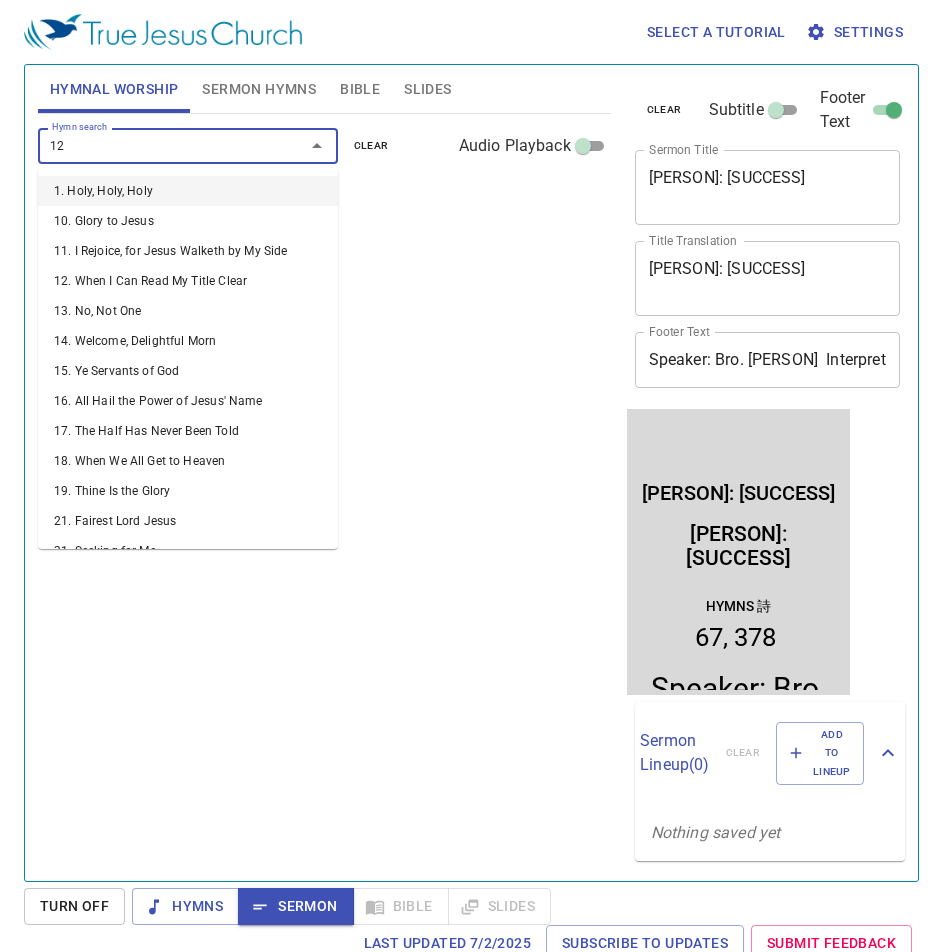 type on "129" 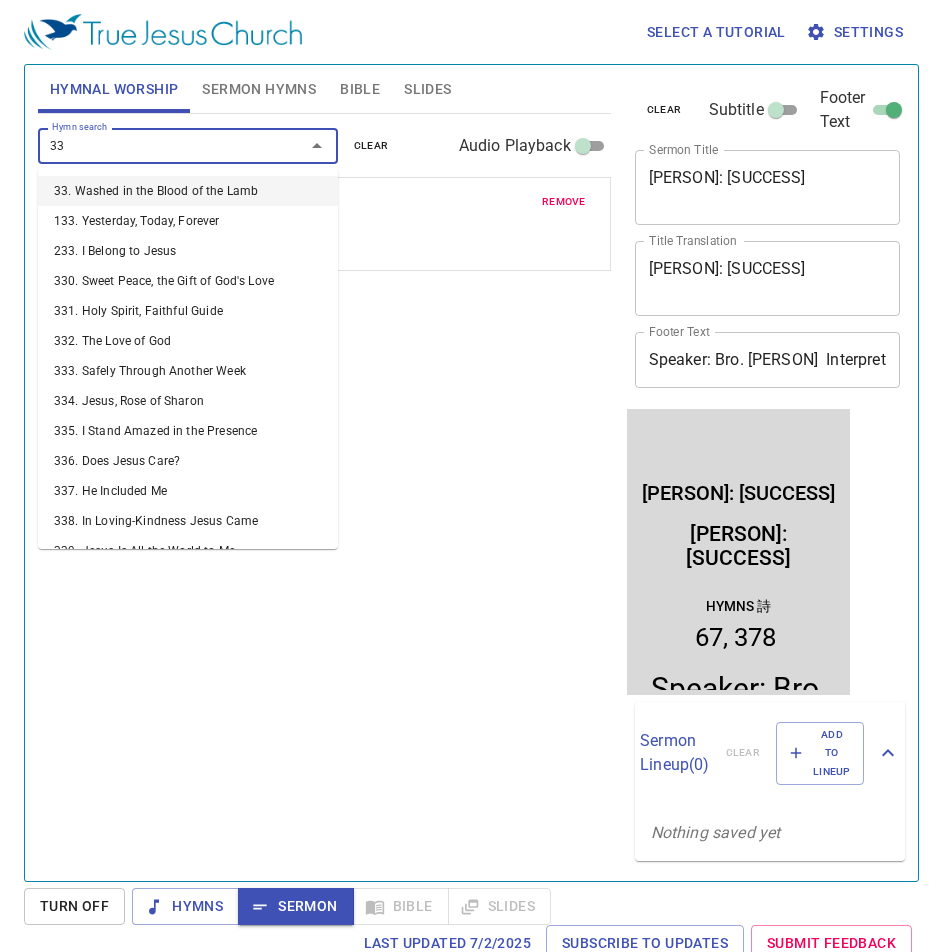 type on "3" 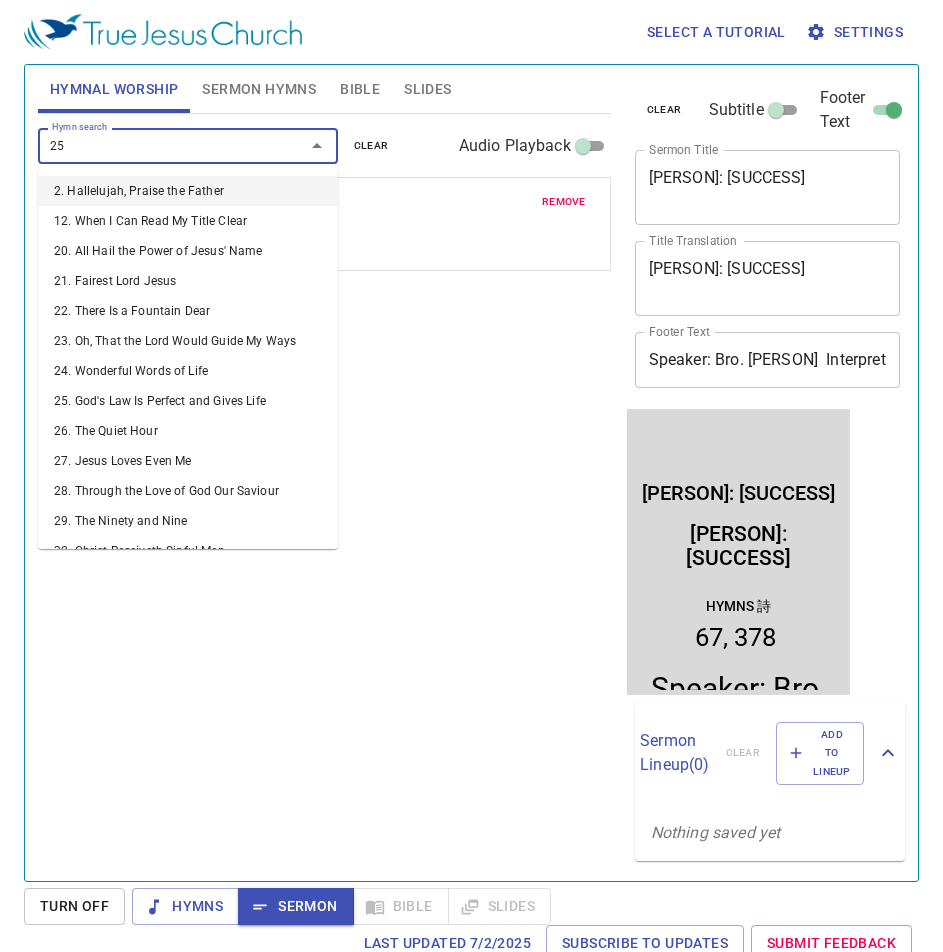 type on "259" 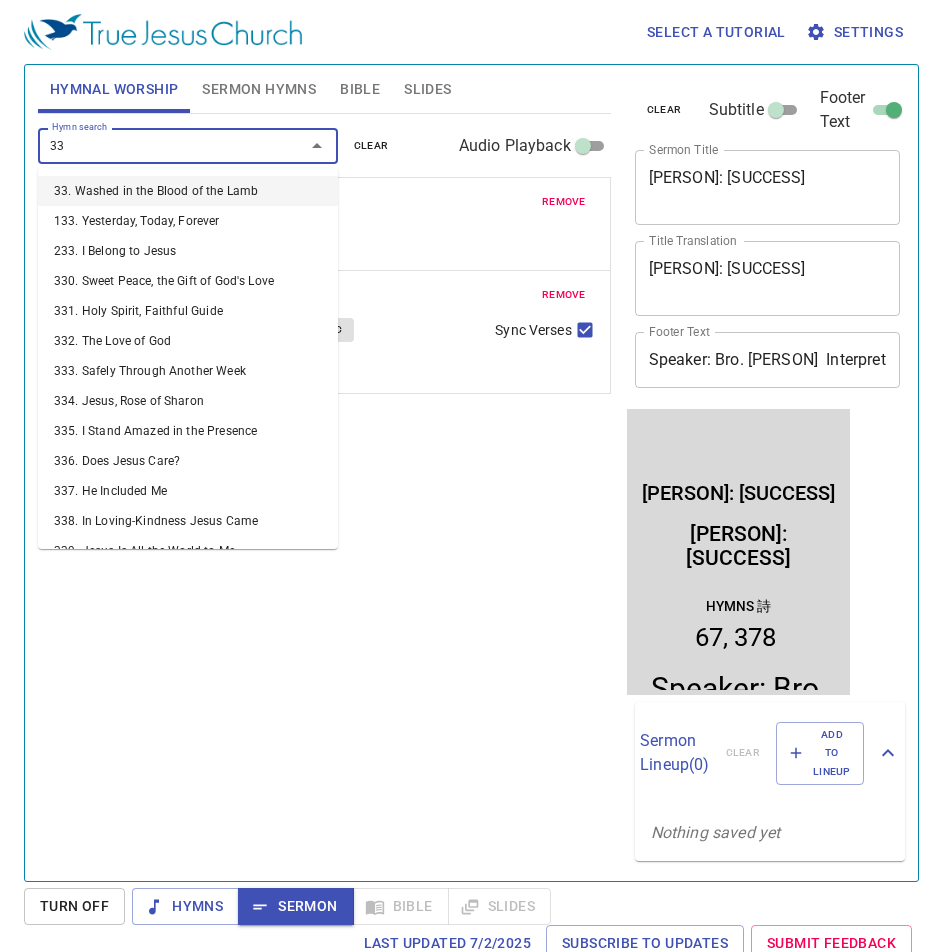 type on "331" 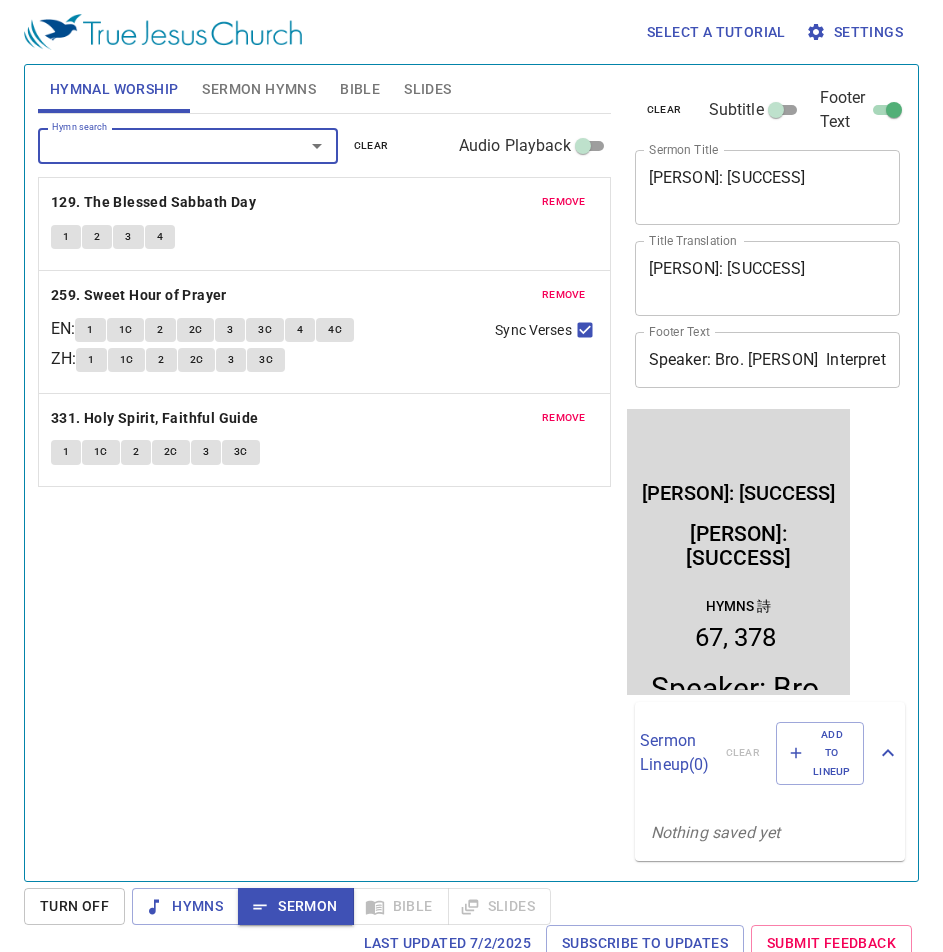 type on "7" 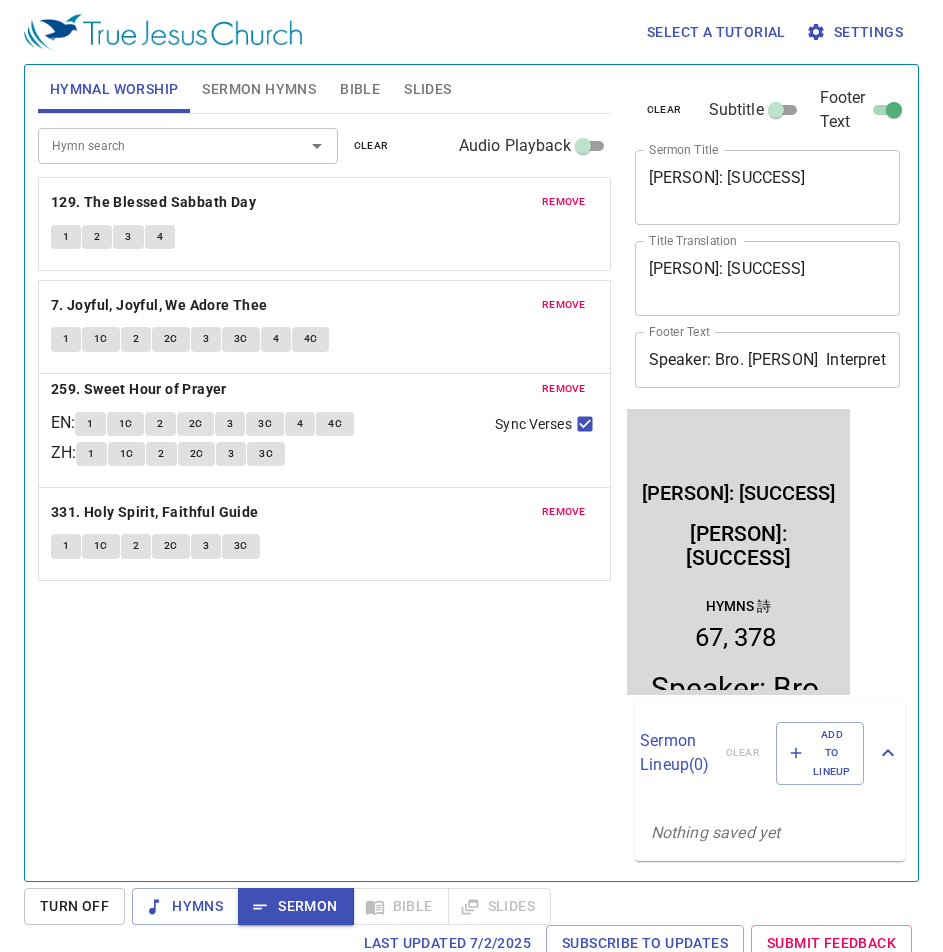drag, startPoint x: 255, startPoint y: 508, endPoint x: 265, endPoint y: 294, distance: 214.23352 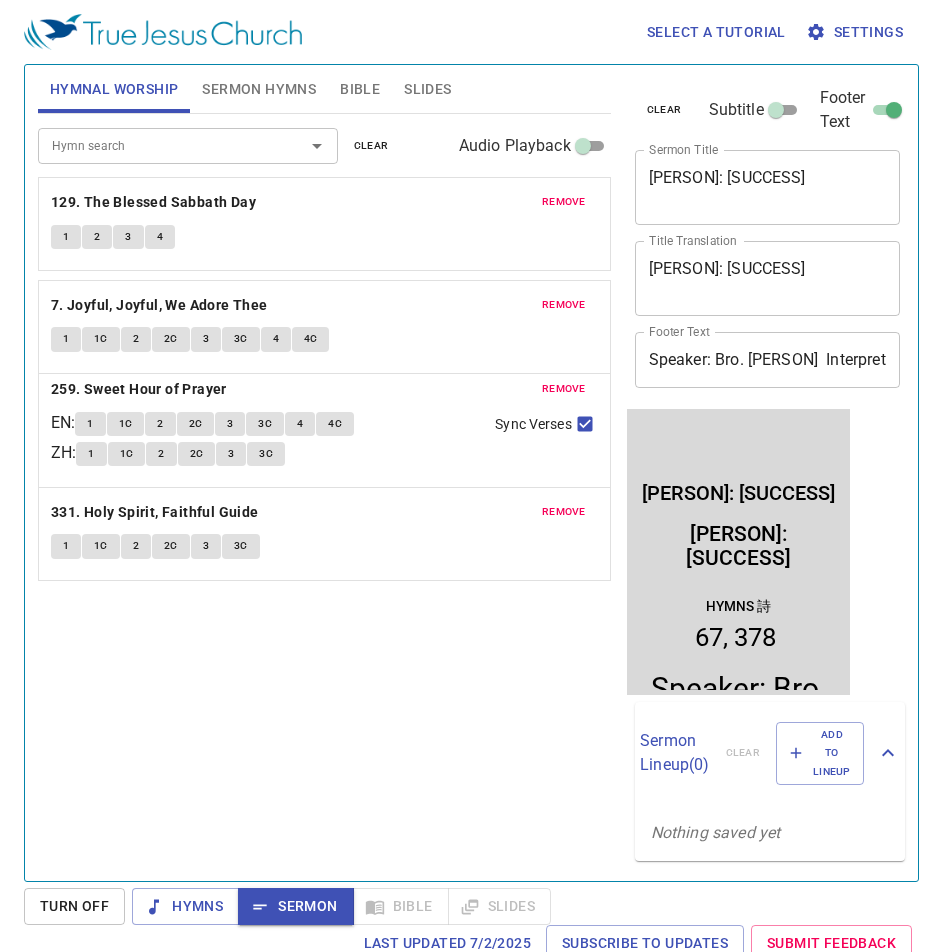 click on "remove 129. The Blessed Sabbath Day   1 2 3 4 remove 259. Sweet Hour of Prayer   EN :   1 1C 2 2C 3 3C 4 4C ZH :   1 1C 2 2C 3 3C Sync Verses remove 331. Holy Spirit, Faithful Guide   1 1C 2 2C 3 3C remove 7. Joyful, Joyful, We Adore Thee   1 1C 2 2C 3 3C 4 4C" at bounding box center (324, 534) 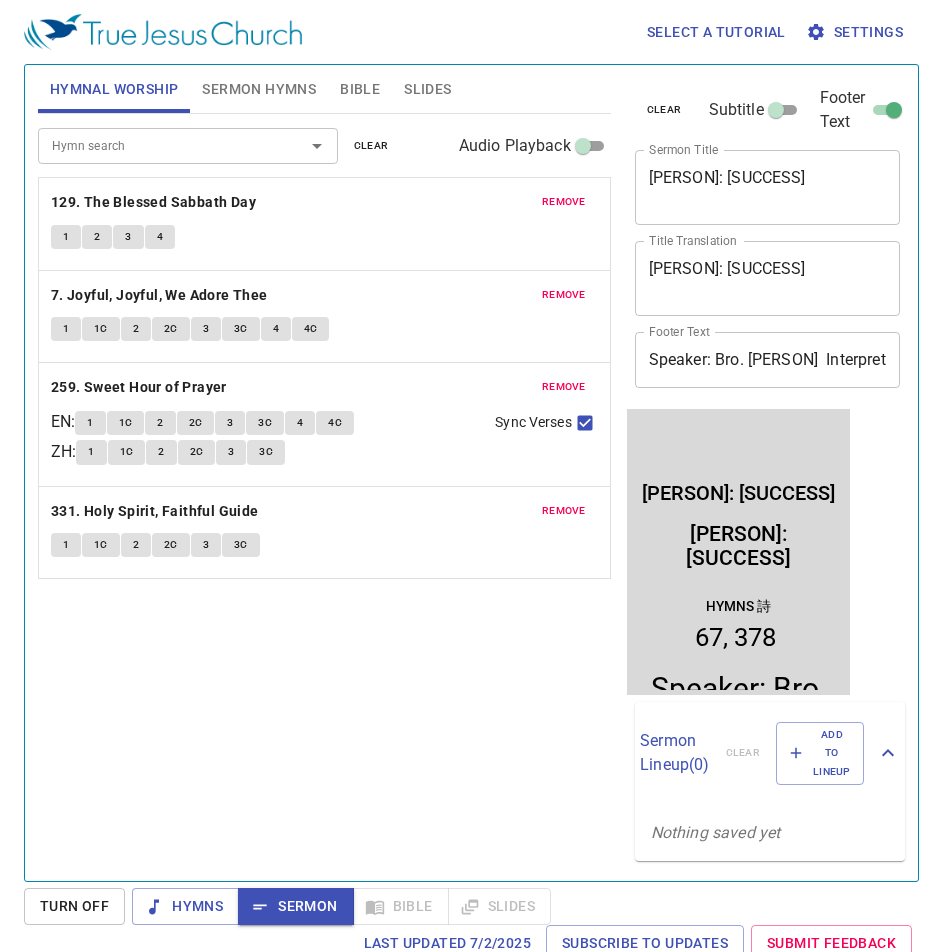 click on "Hymn search" at bounding box center [158, 145] 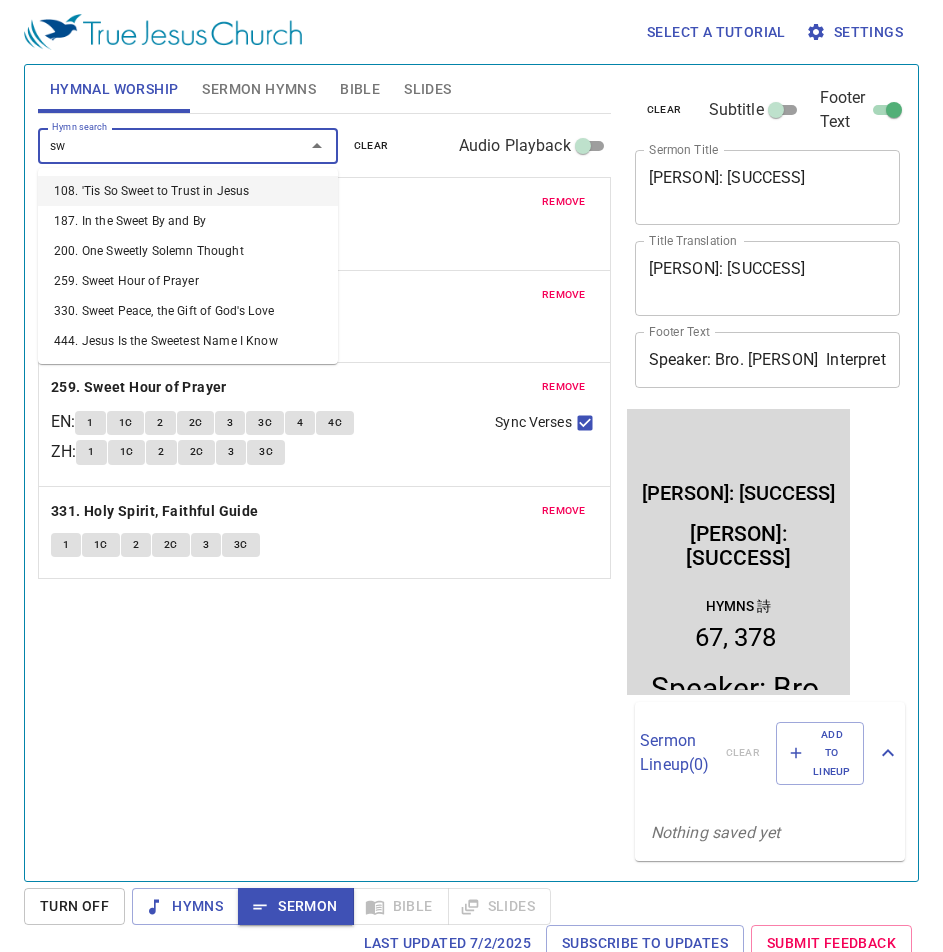type on "s" 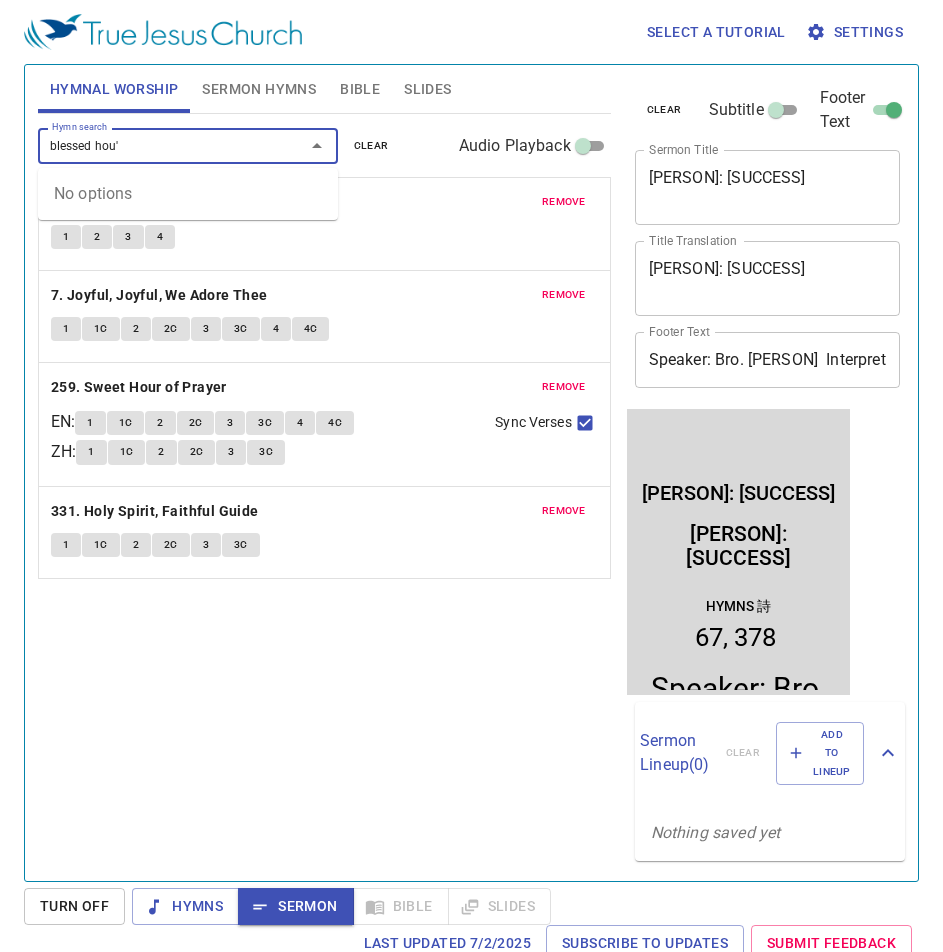 type on "blessed hou" 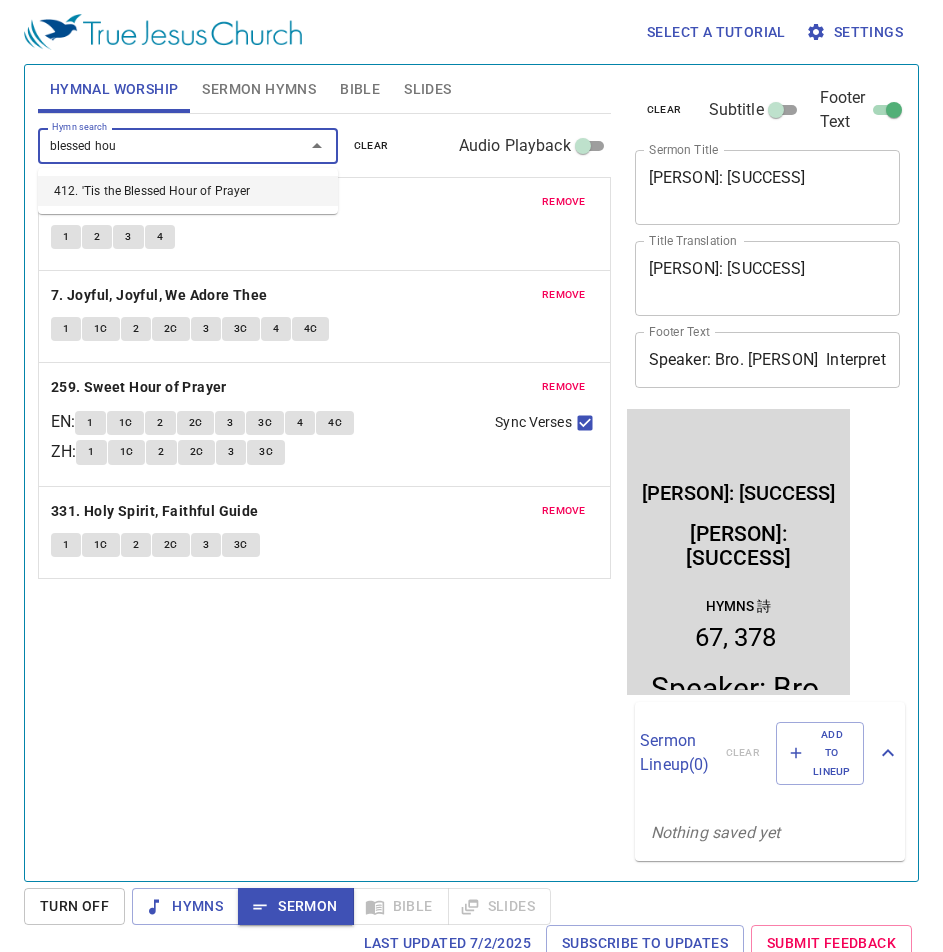 type 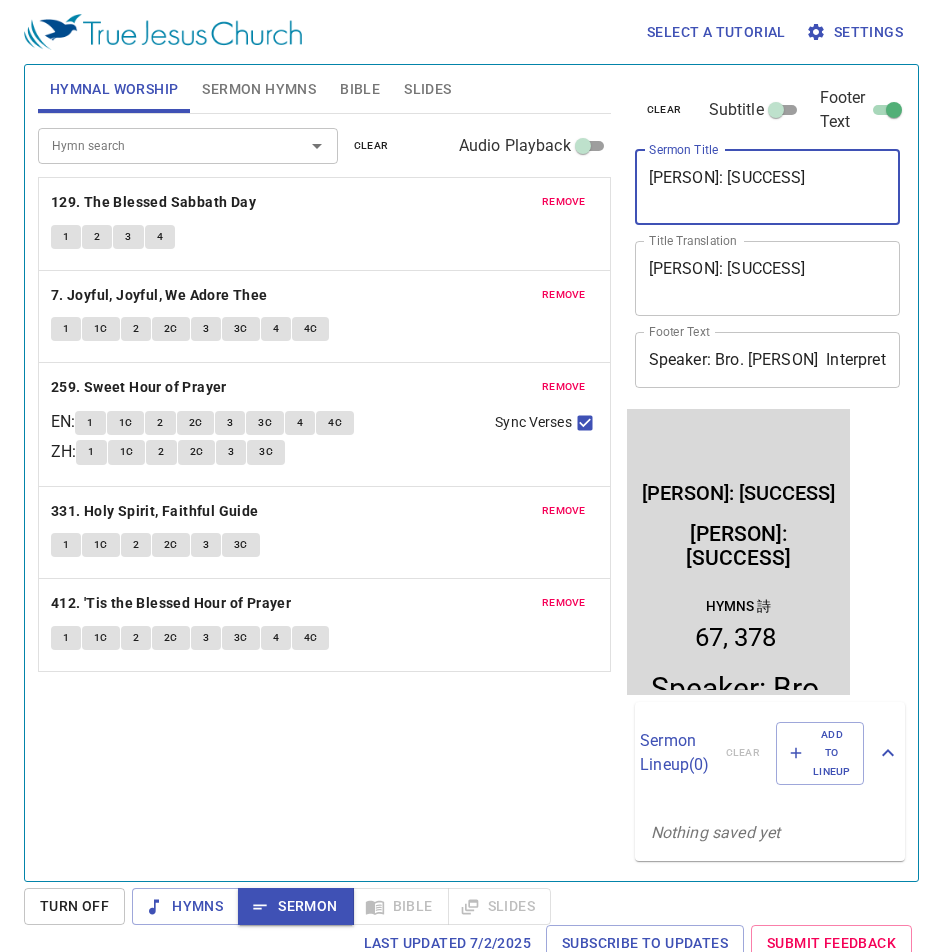 drag, startPoint x: 771, startPoint y: 200, endPoint x: 577, endPoint y: 142, distance: 202.48457 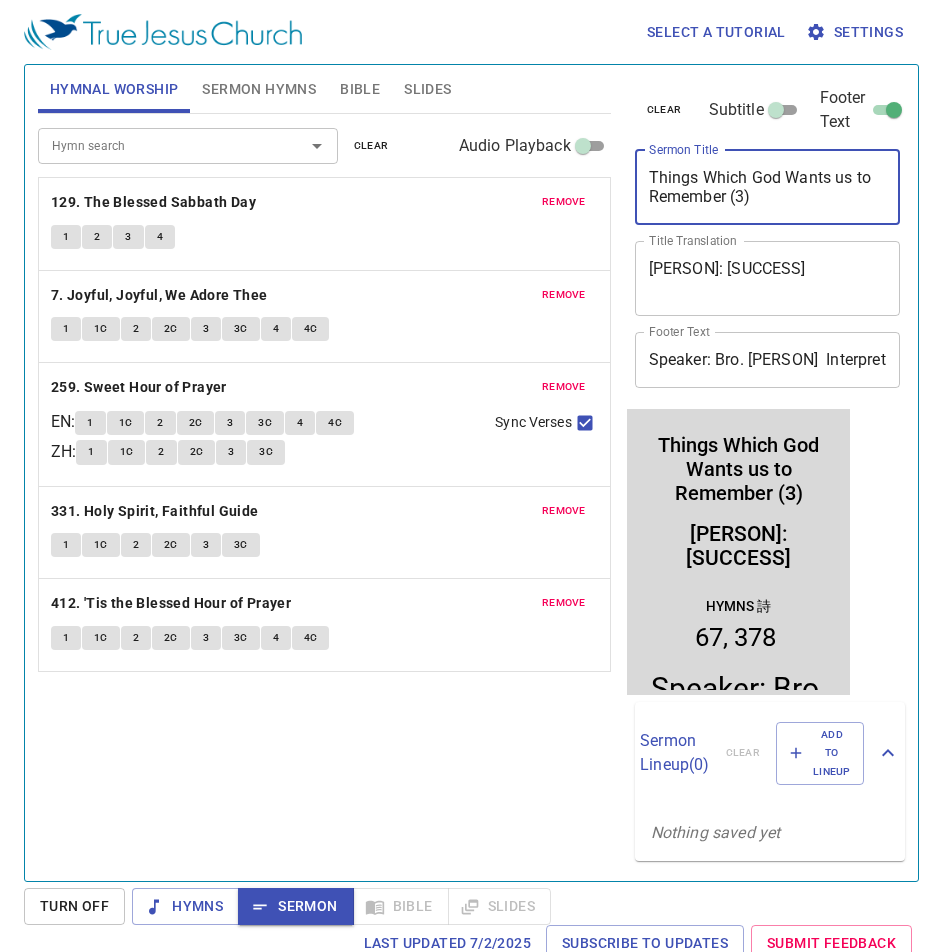 type on "Things Which God Wants us to Remember (3)" 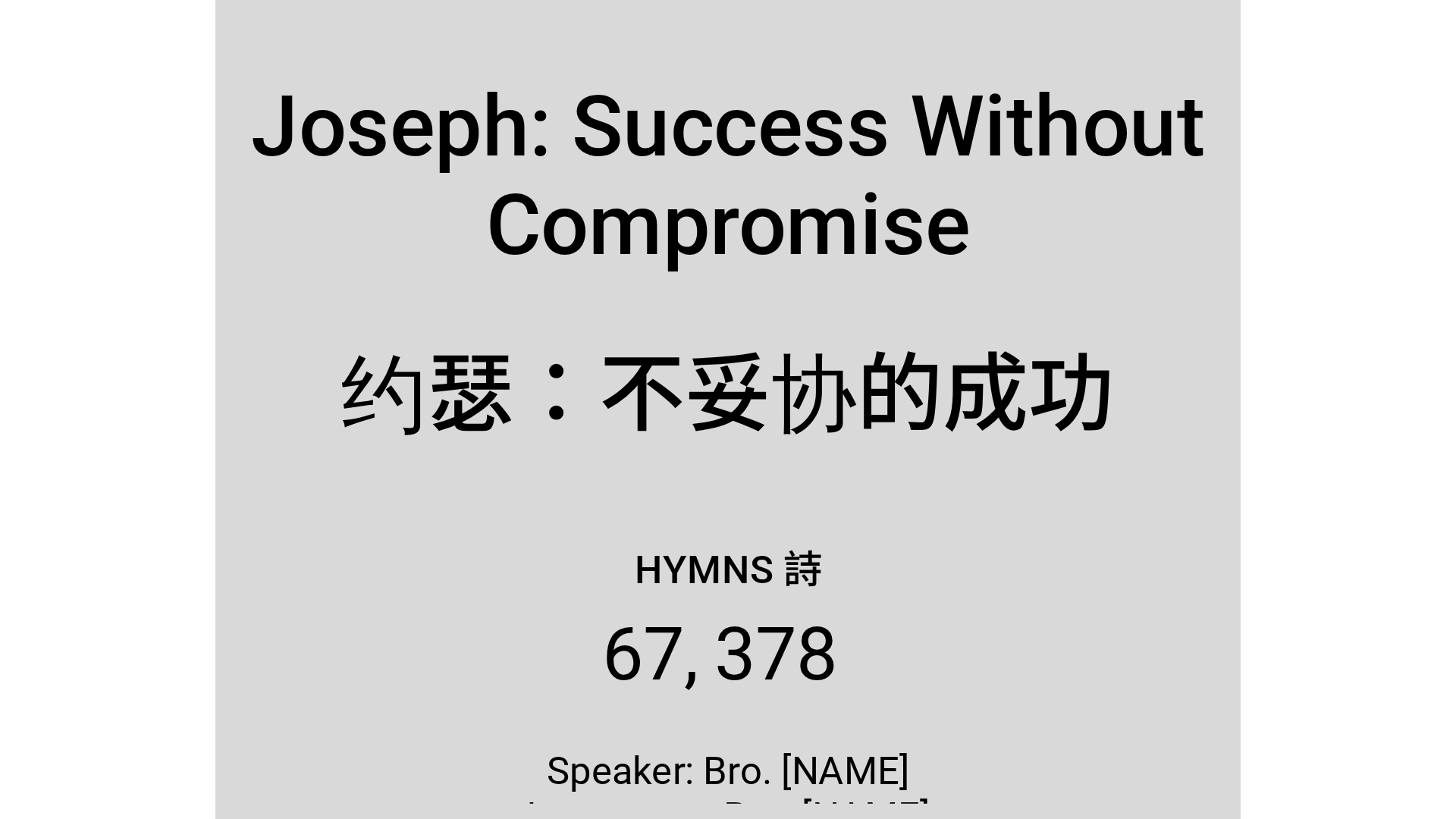scroll, scrollTop: 0, scrollLeft: 0, axis: both 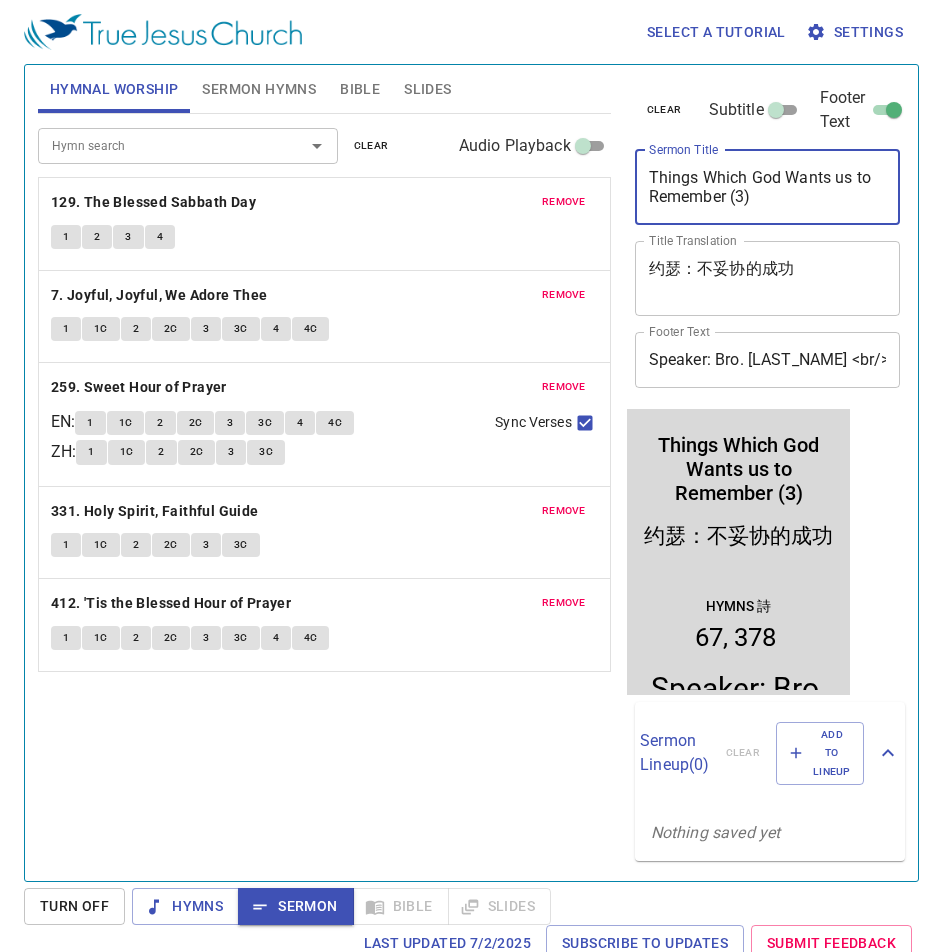 click on "约瑟：不妥协的成功" at bounding box center [768, 278] 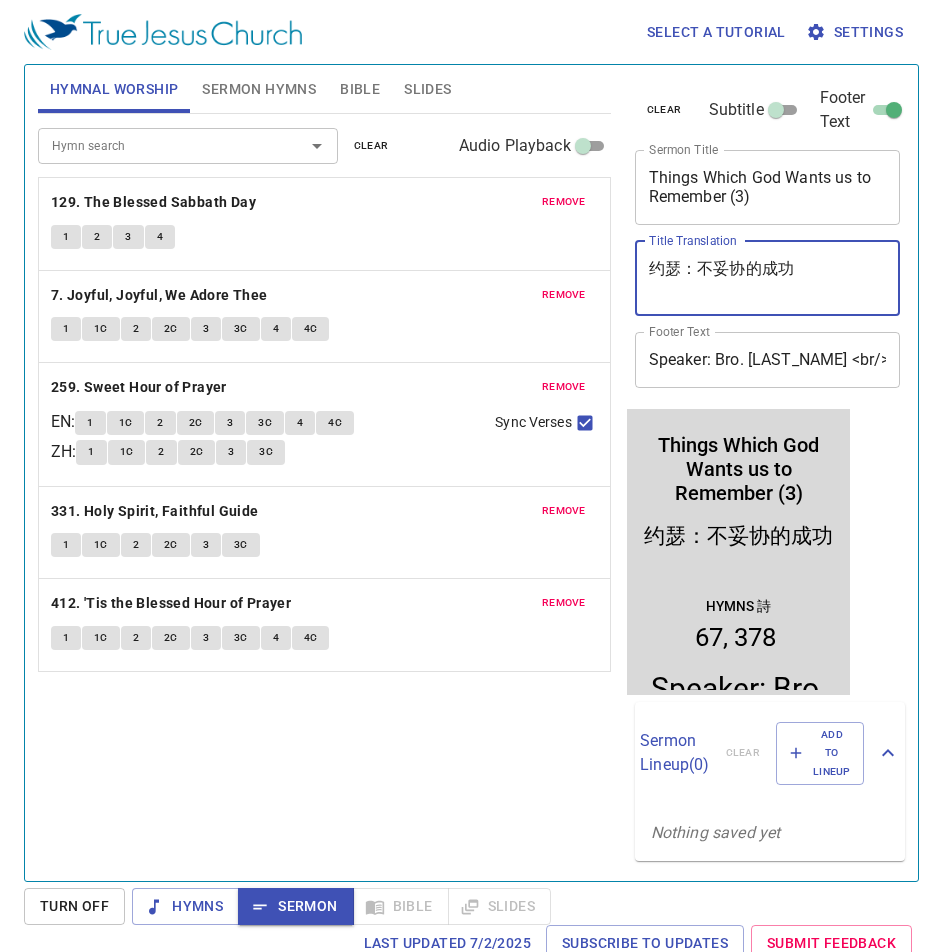 paste on "希望我们记住的事（3）" 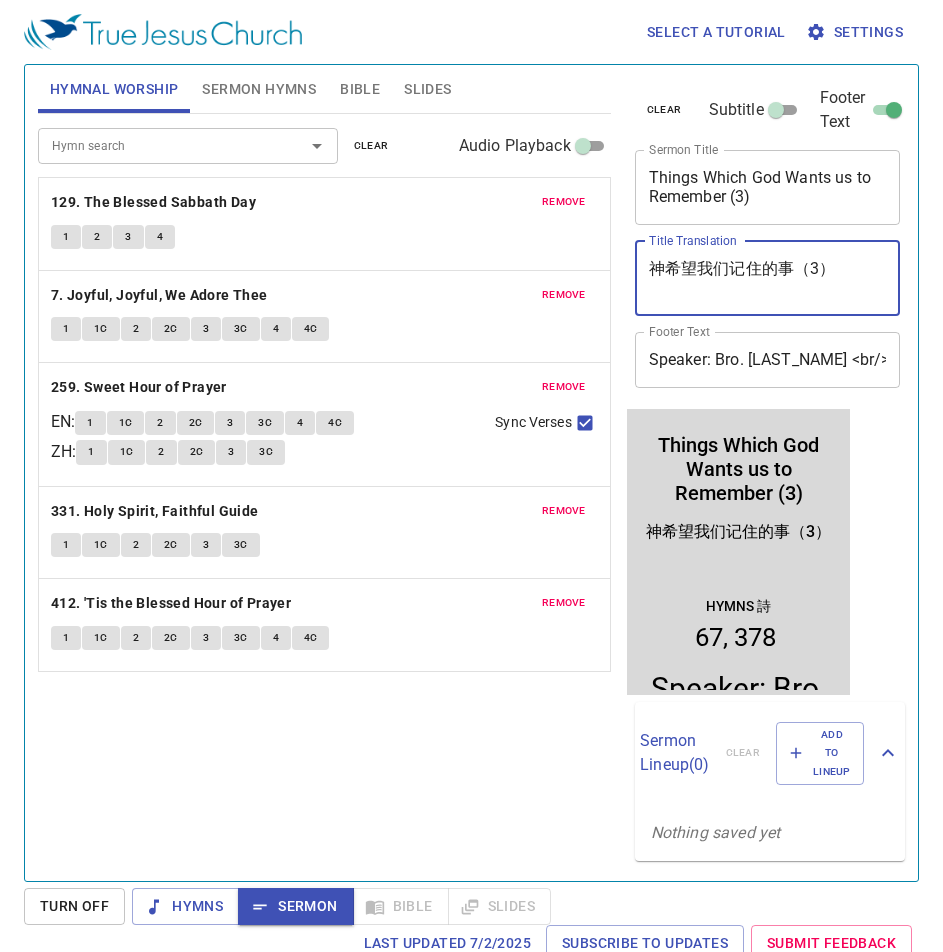 type on "神希望我们记住的事（3）" 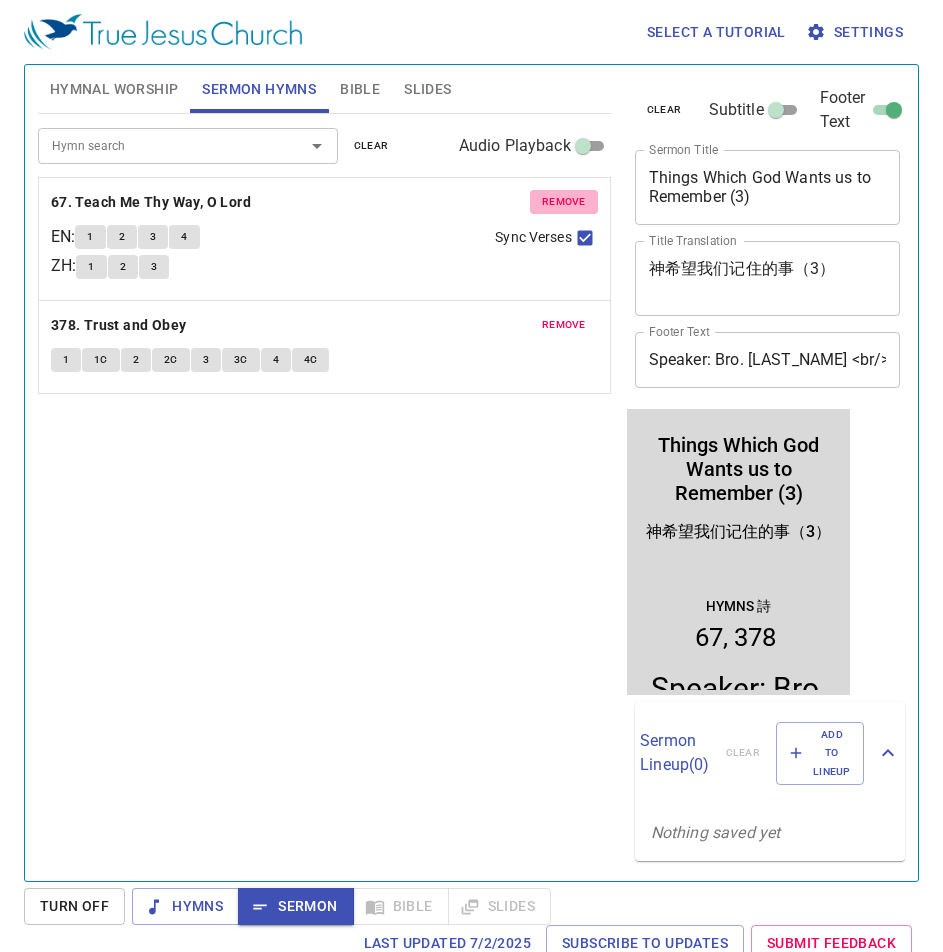 click on "remove" at bounding box center [564, 202] 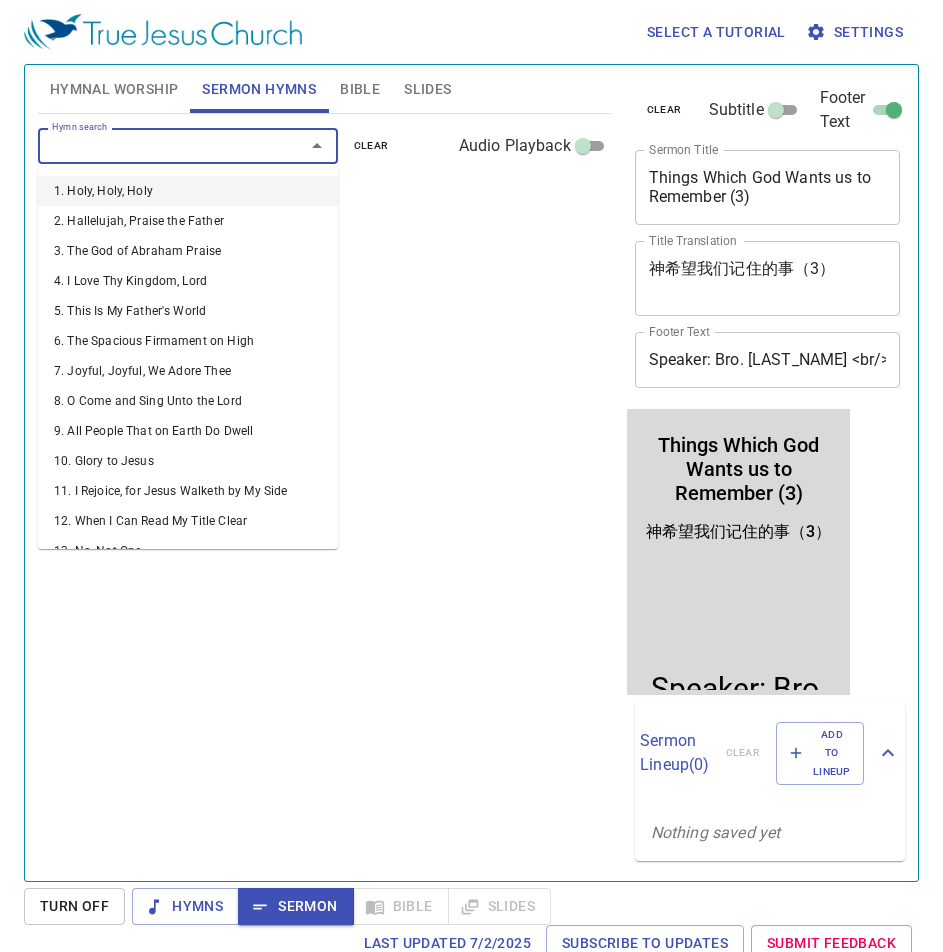 click on "Hymn search" at bounding box center [158, 145] 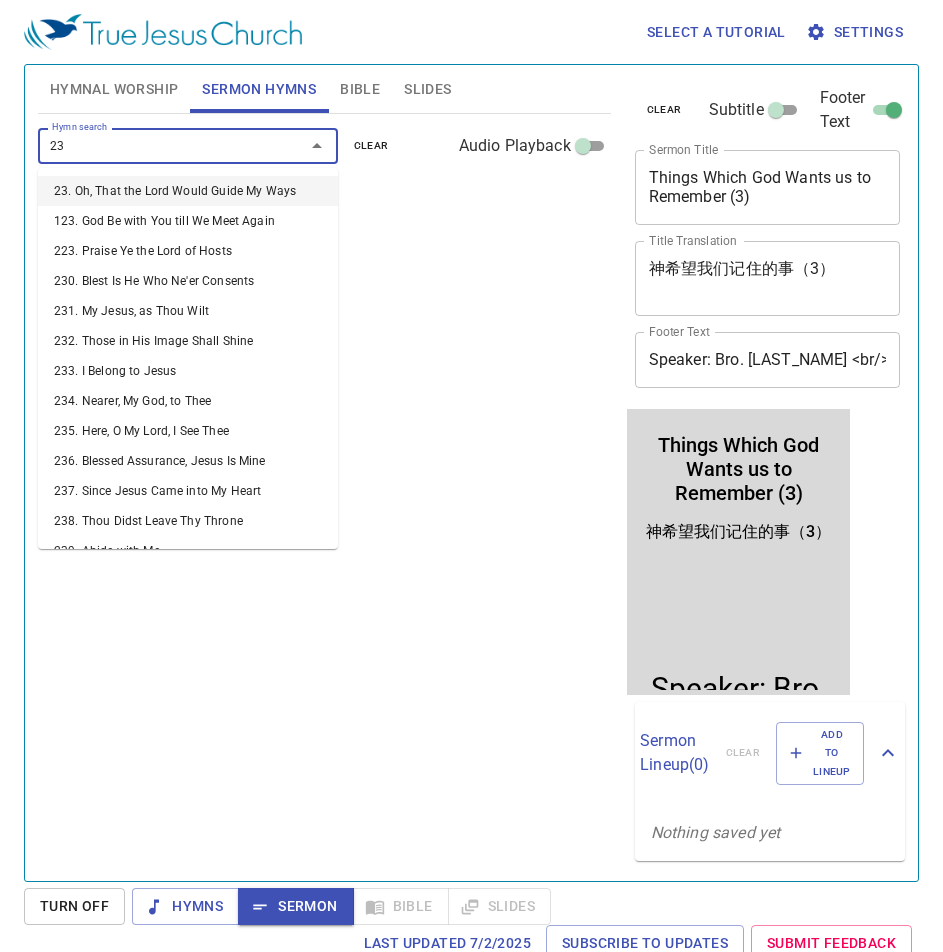 type on "236" 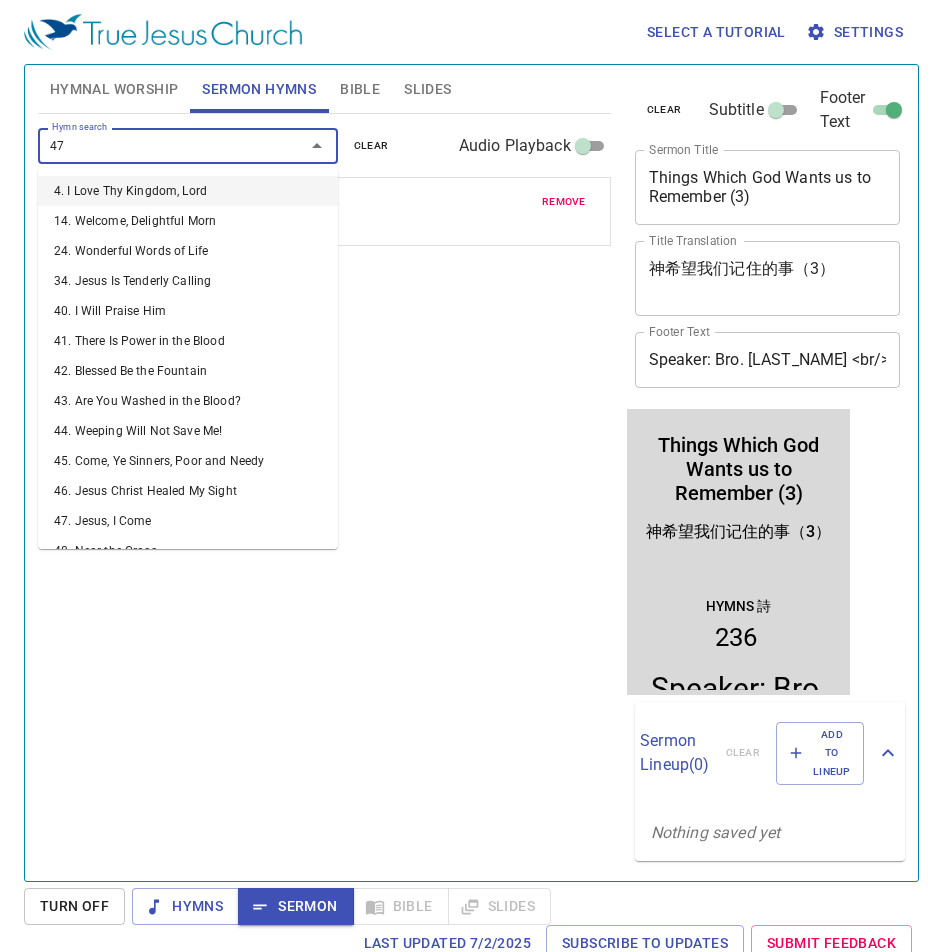 type on "474" 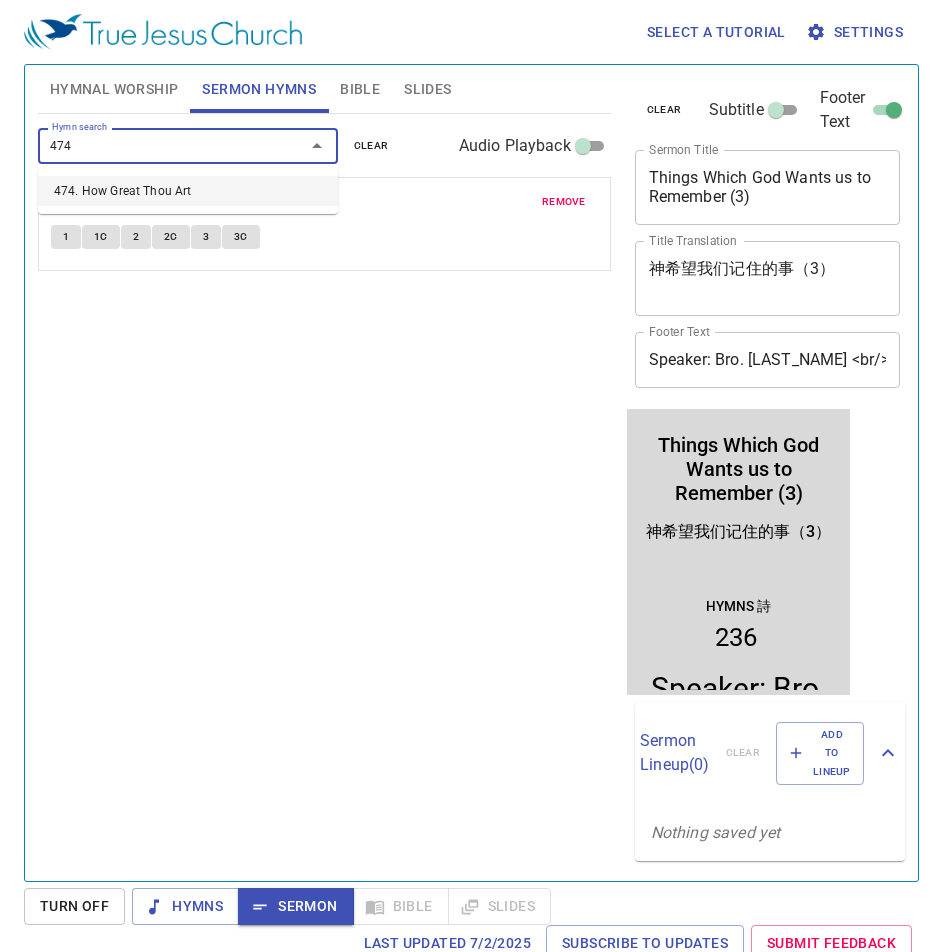 type 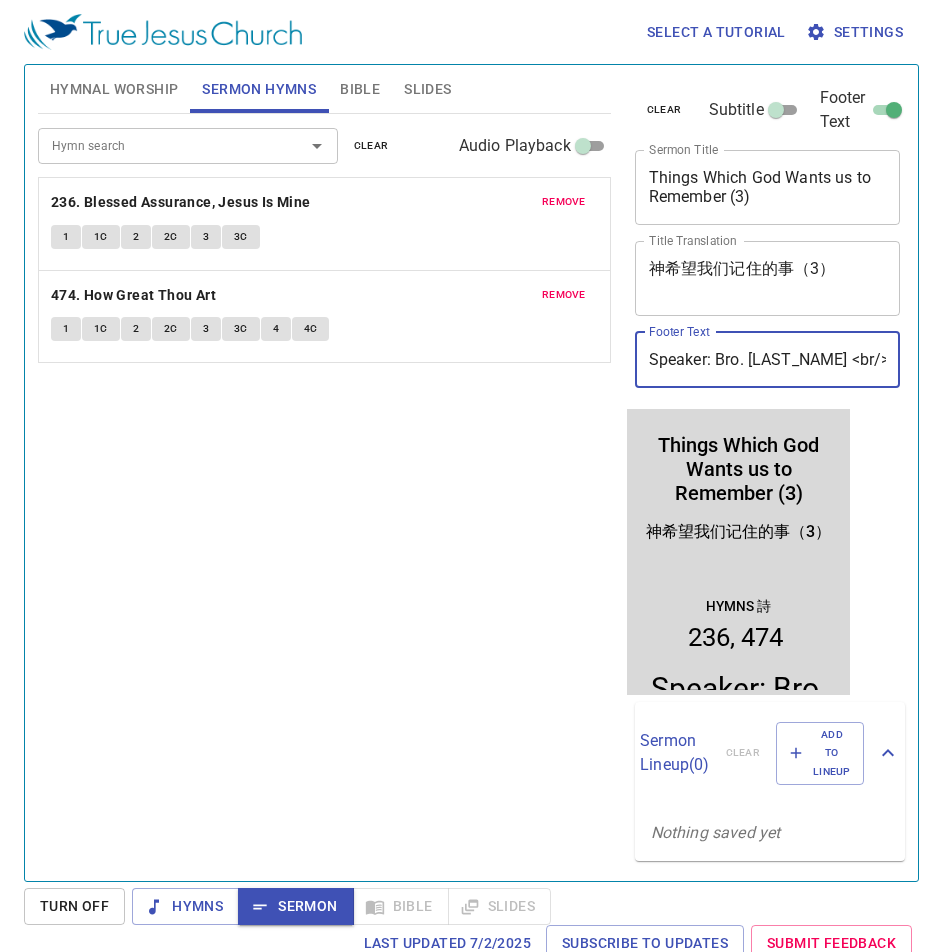 click on "<span style='font-size: 30px;'>Speaker: Bro. Tom Huang <br/> Interpreter: Bro. Martin Weng </span>" at bounding box center [768, 360] 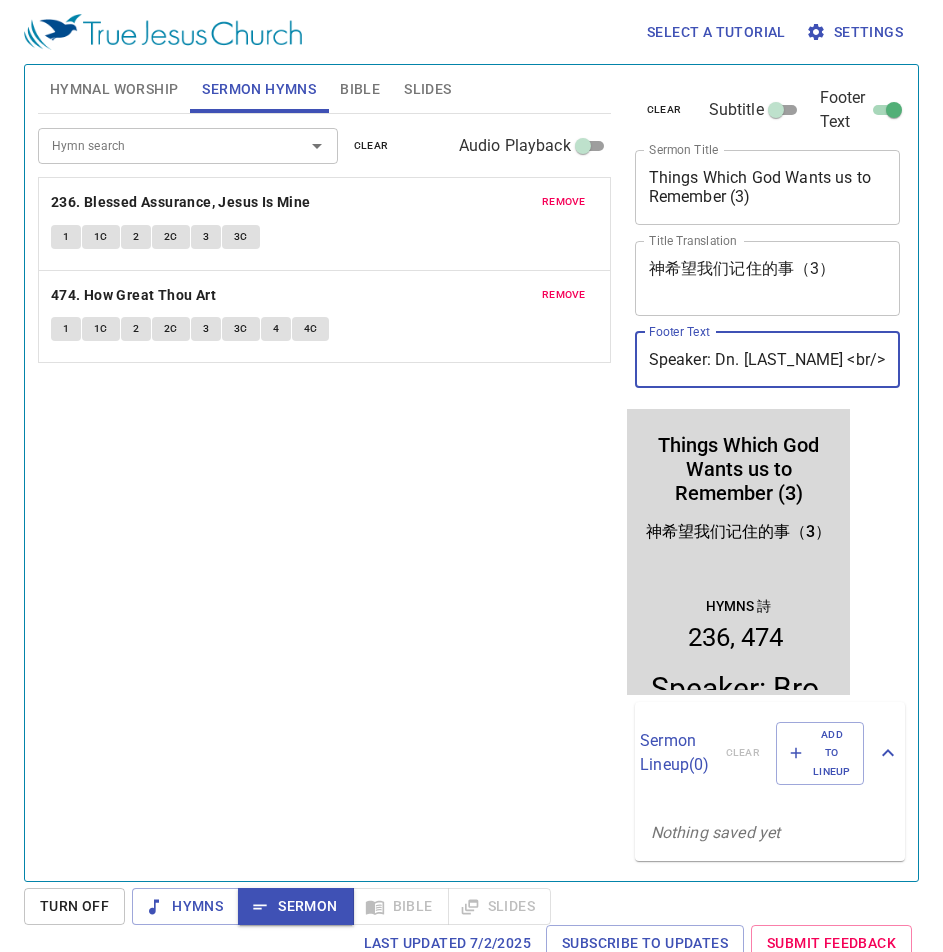 scroll, scrollTop: 0, scrollLeft: 477, axis: horizontal 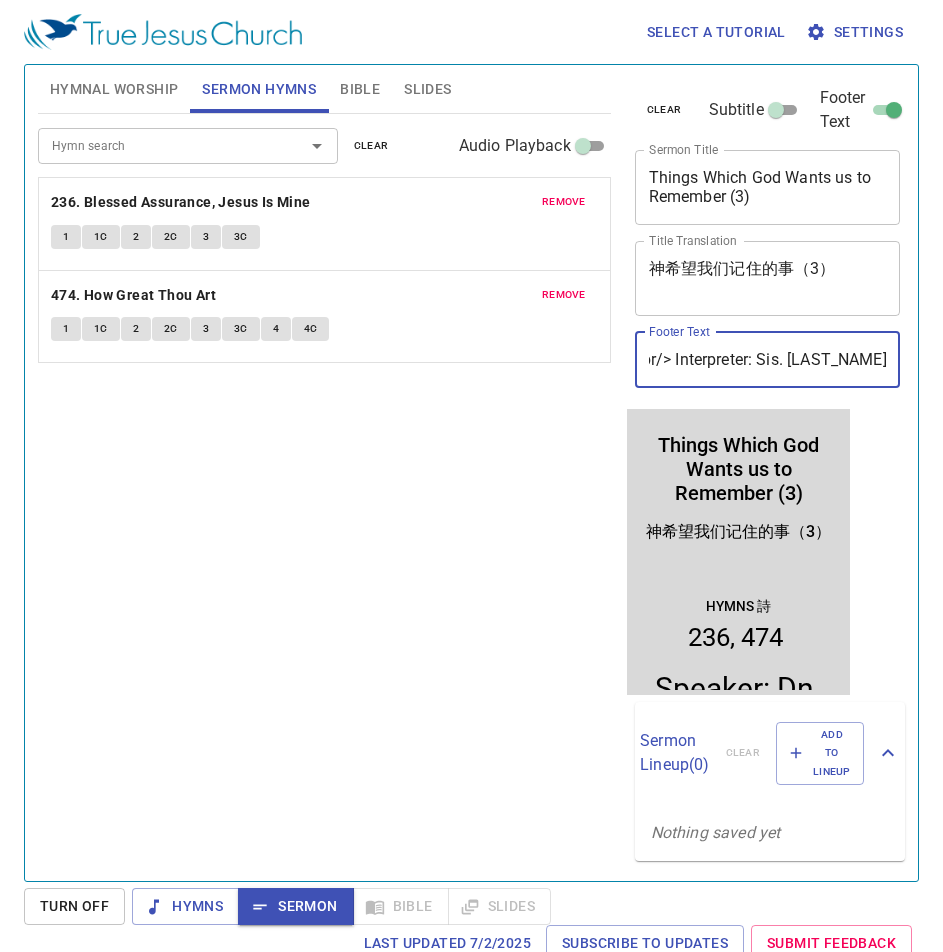 type on "<span style='font-size: 30px;'>Speaker: [TITLE] [LAST] <br/> Interpreter: [TITLE] [LAST] </span>" 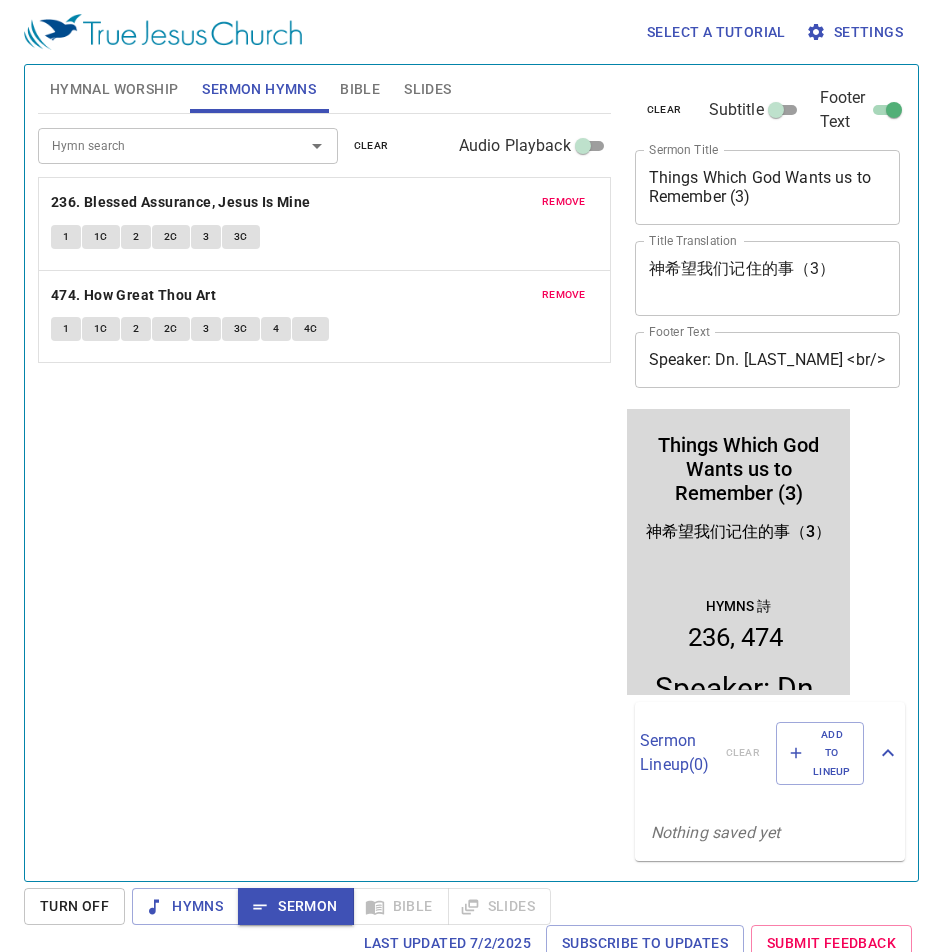 click on "Hymn search Hymn search   clear Audio Playback remove 236. Blessed Assurance, Jesus Is Mine   1 1C 2 2C 3 3C remove 474. How Great Thou Art   1 1C 2 2C 3 3C 4 4C" at bounding box center (324, 489) 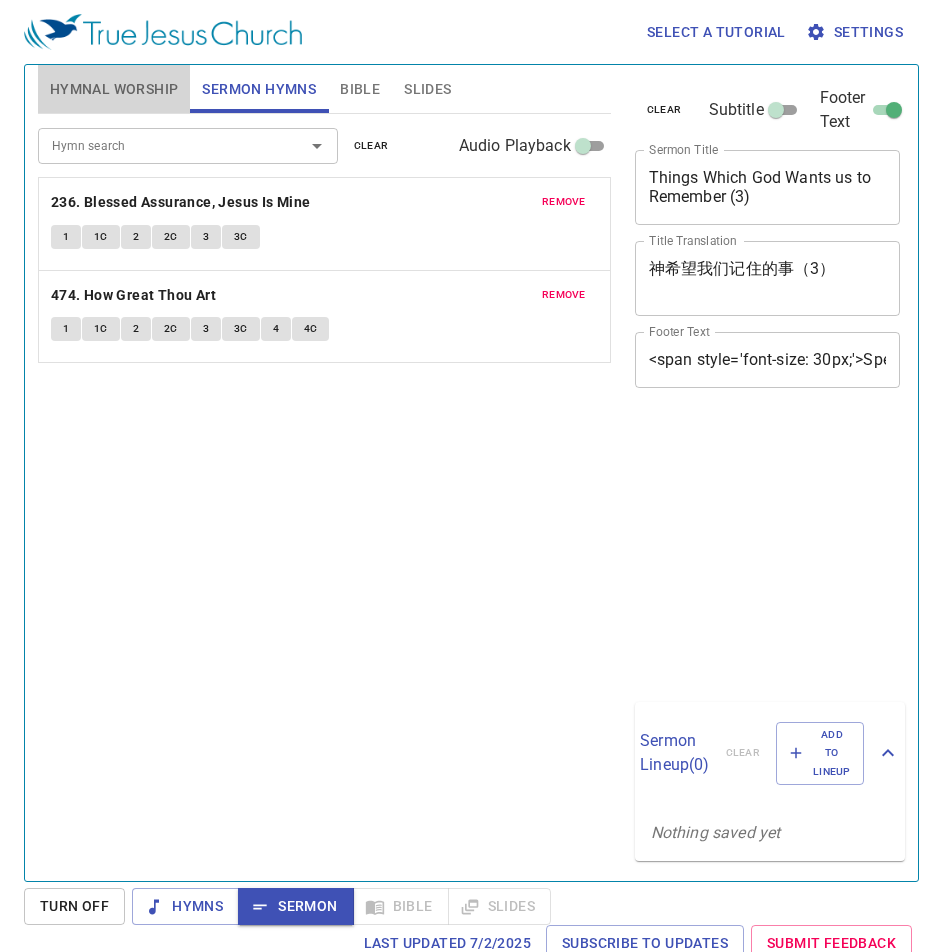 click on "Hymnal Worship" at bounding box center [114, 89] 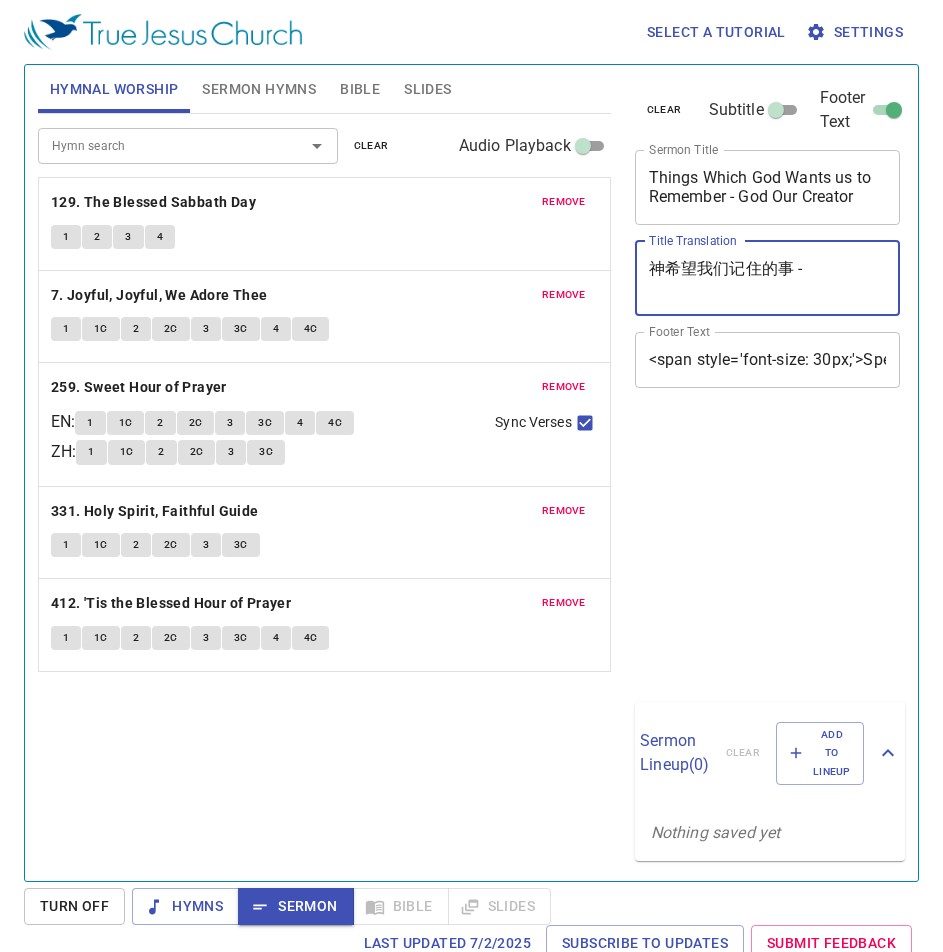 scroll, scrollTop: 0, scrollLeft: 0, axis: both 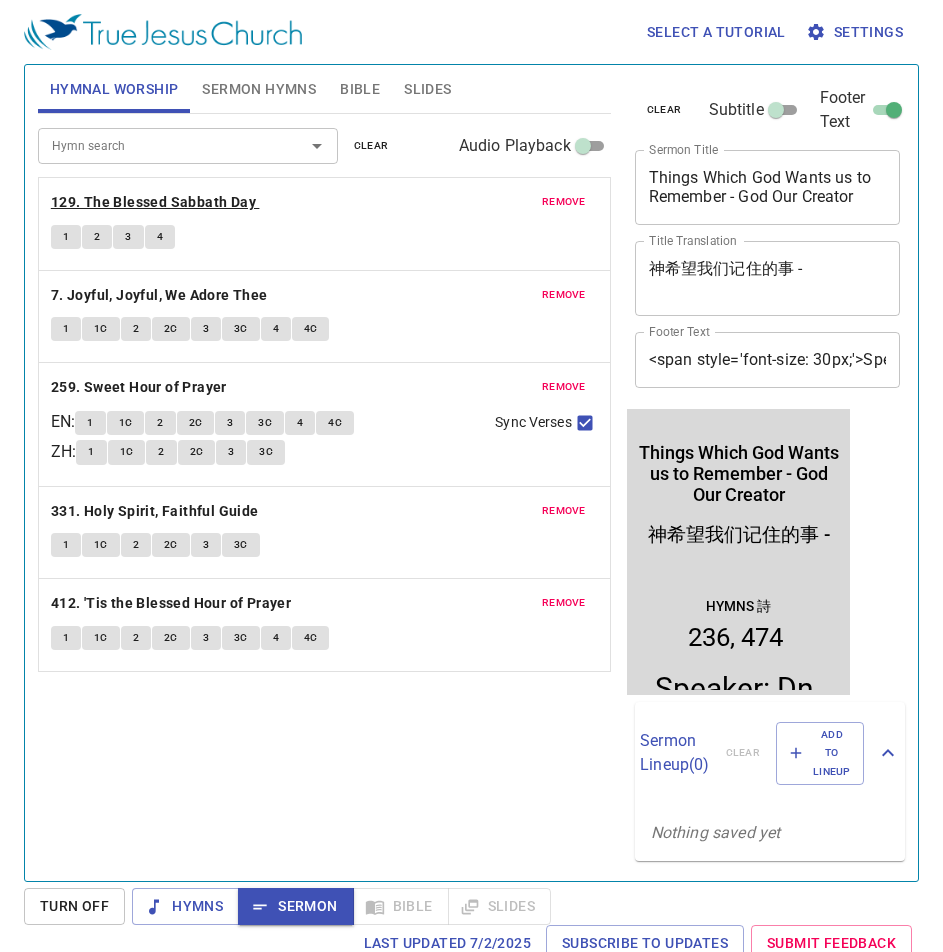 click on "129. The Blessed Sabbath Day" at bounding box center [153, 202] 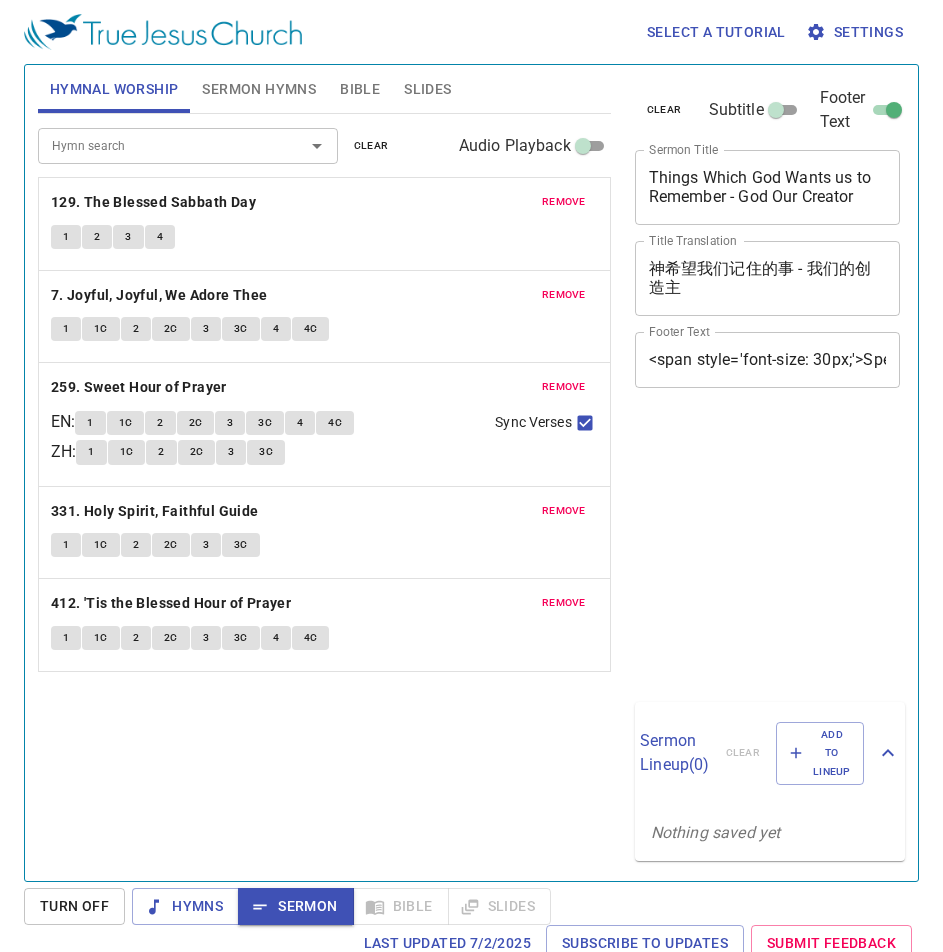 scroll, scrollTop: 0, scrollLeft: 0, axis: both 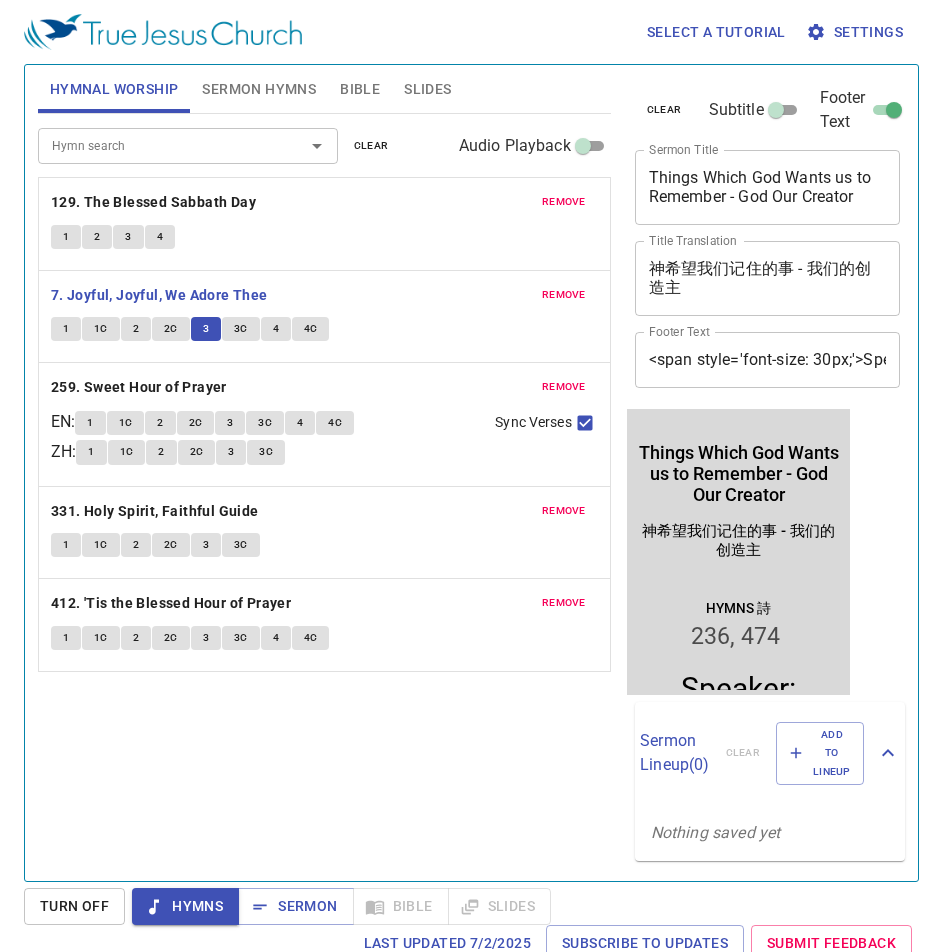 type 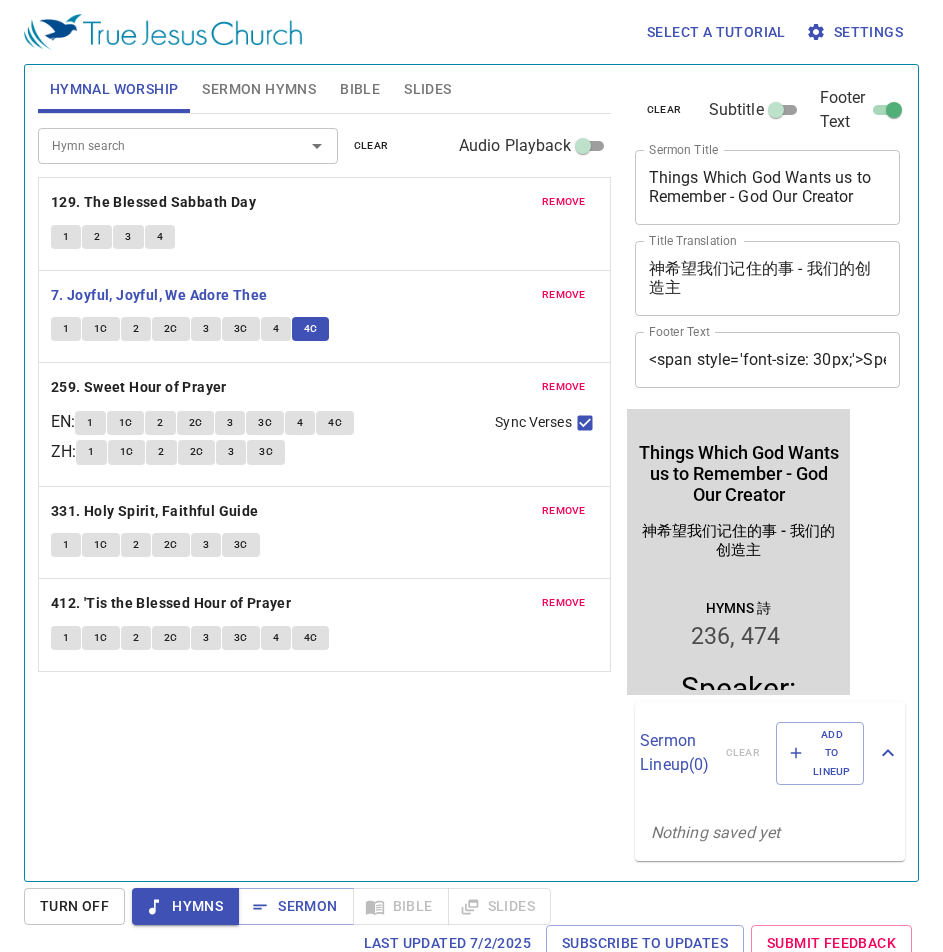click on "3C" at bounding box center [241, 329] 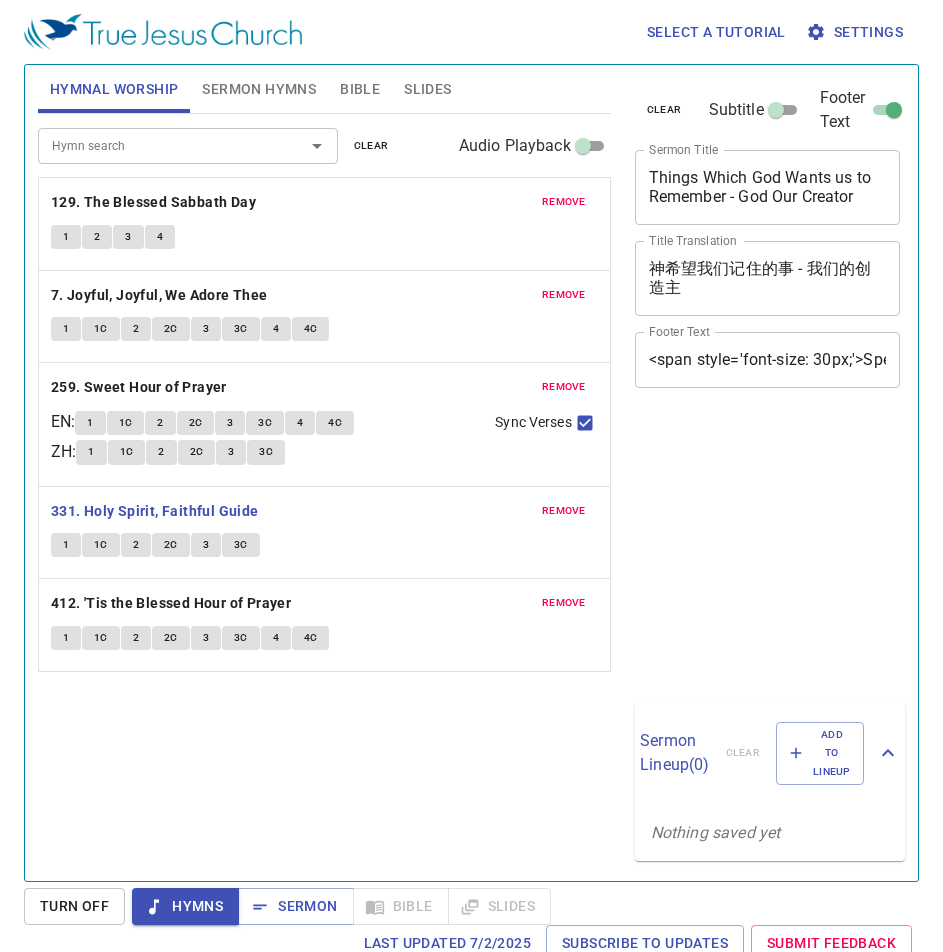 scroll, scrollTop: 0, scrollLeft: 0, axis: both 